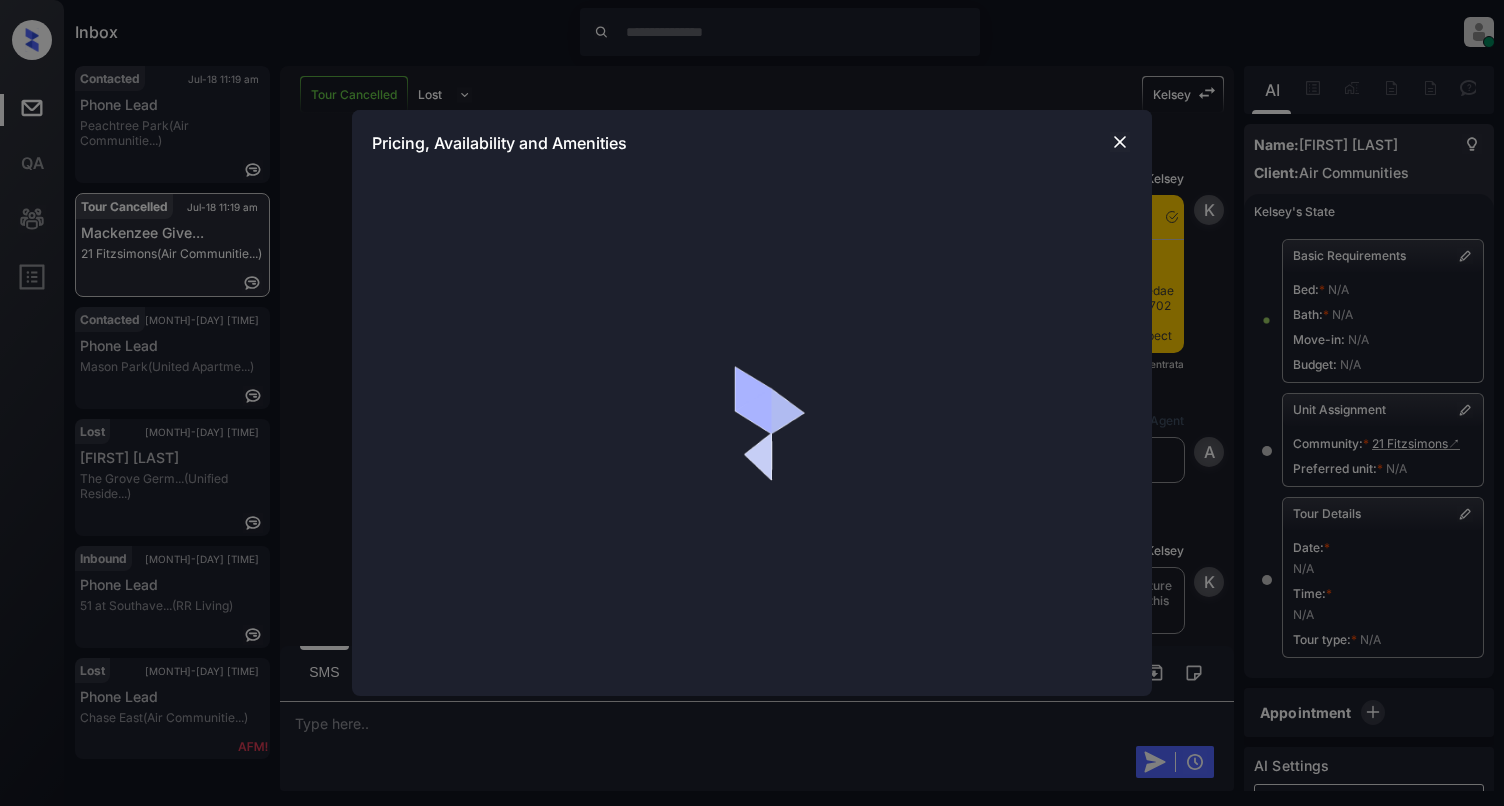 scroll, scrollTop: 0, scrollLeft: 0, axis: both 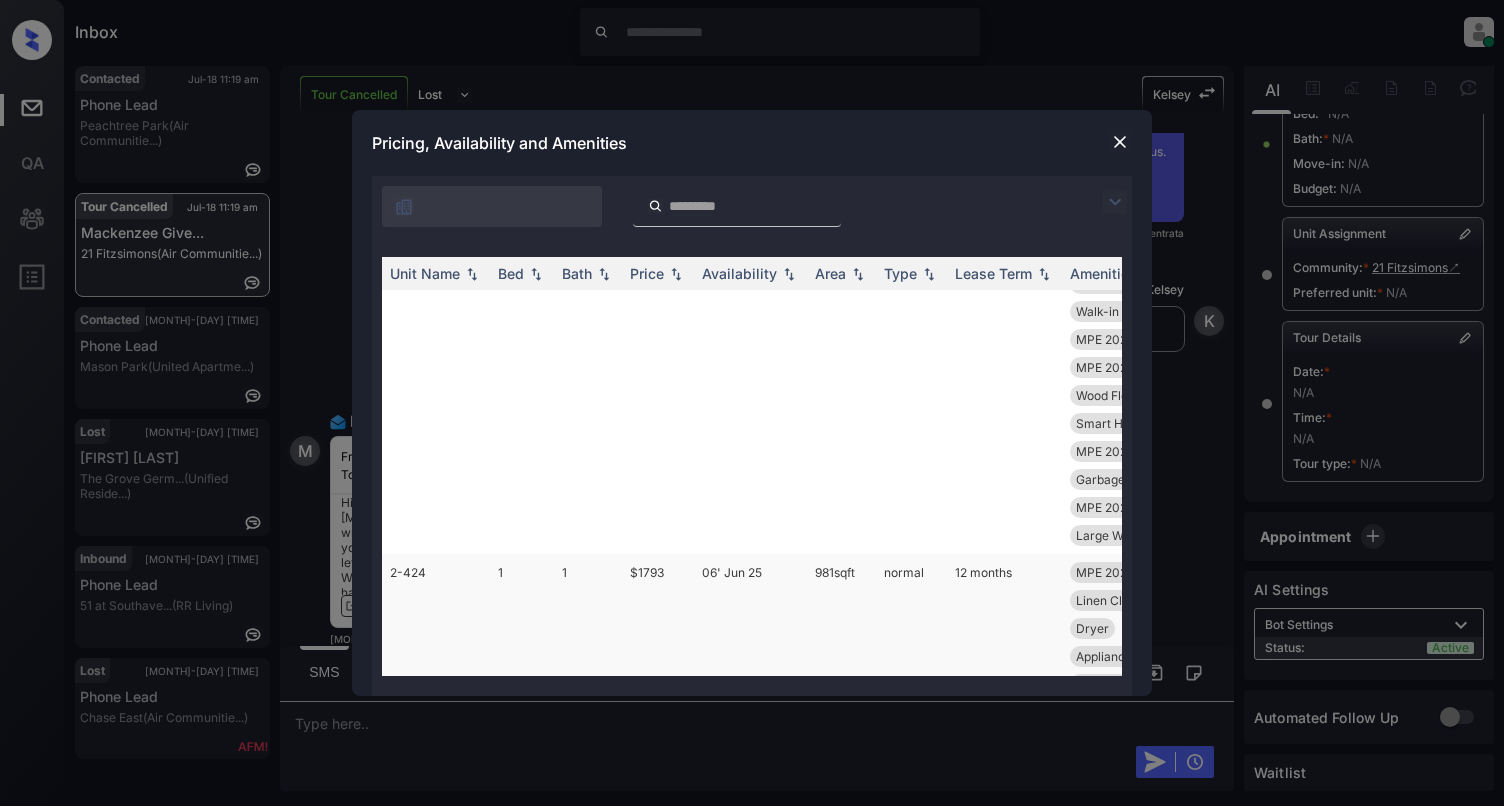 click on "2-424" at bounding box center [436, 712] 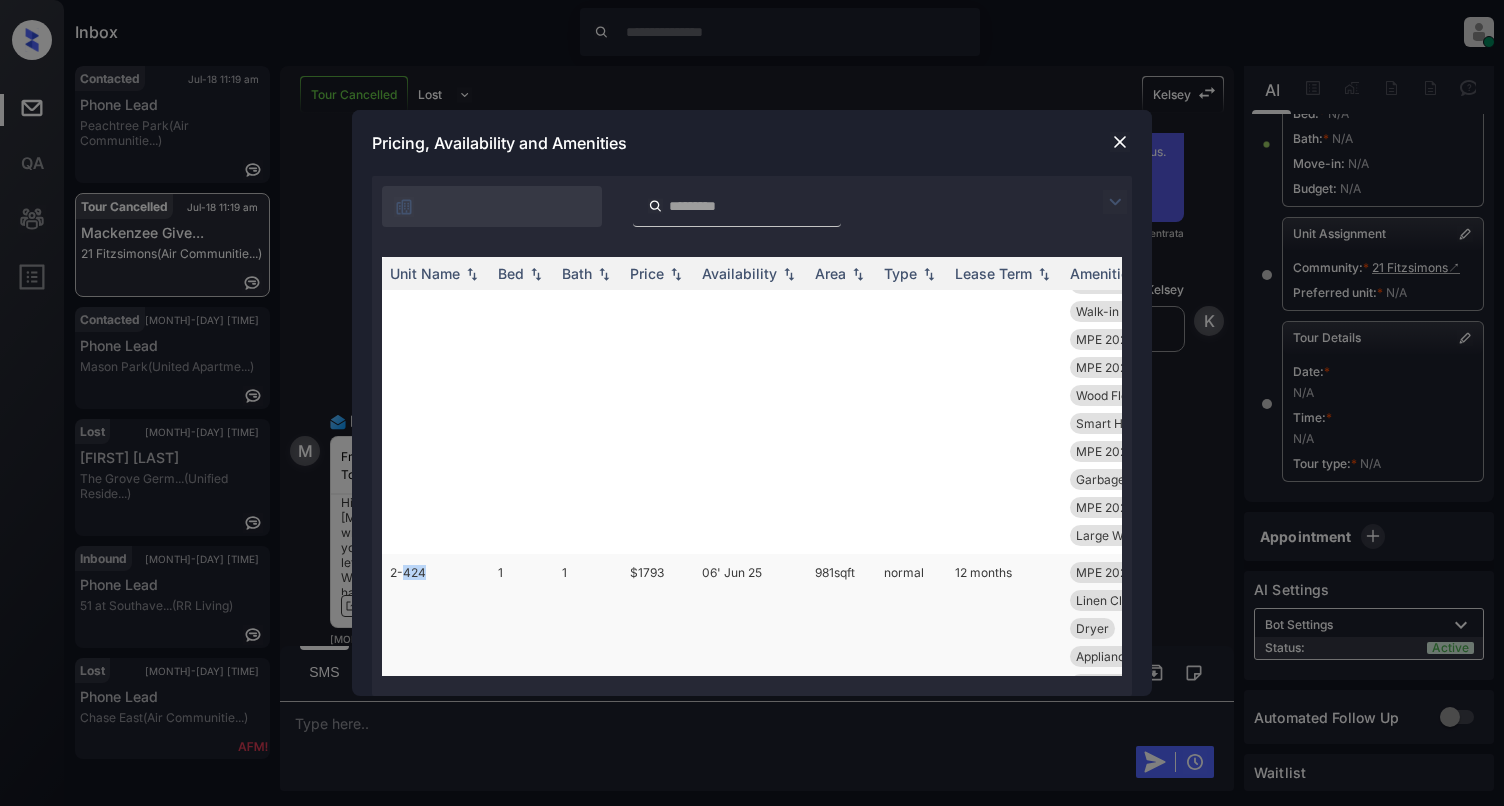 click on "2-424" at bounding box center [436, 712] 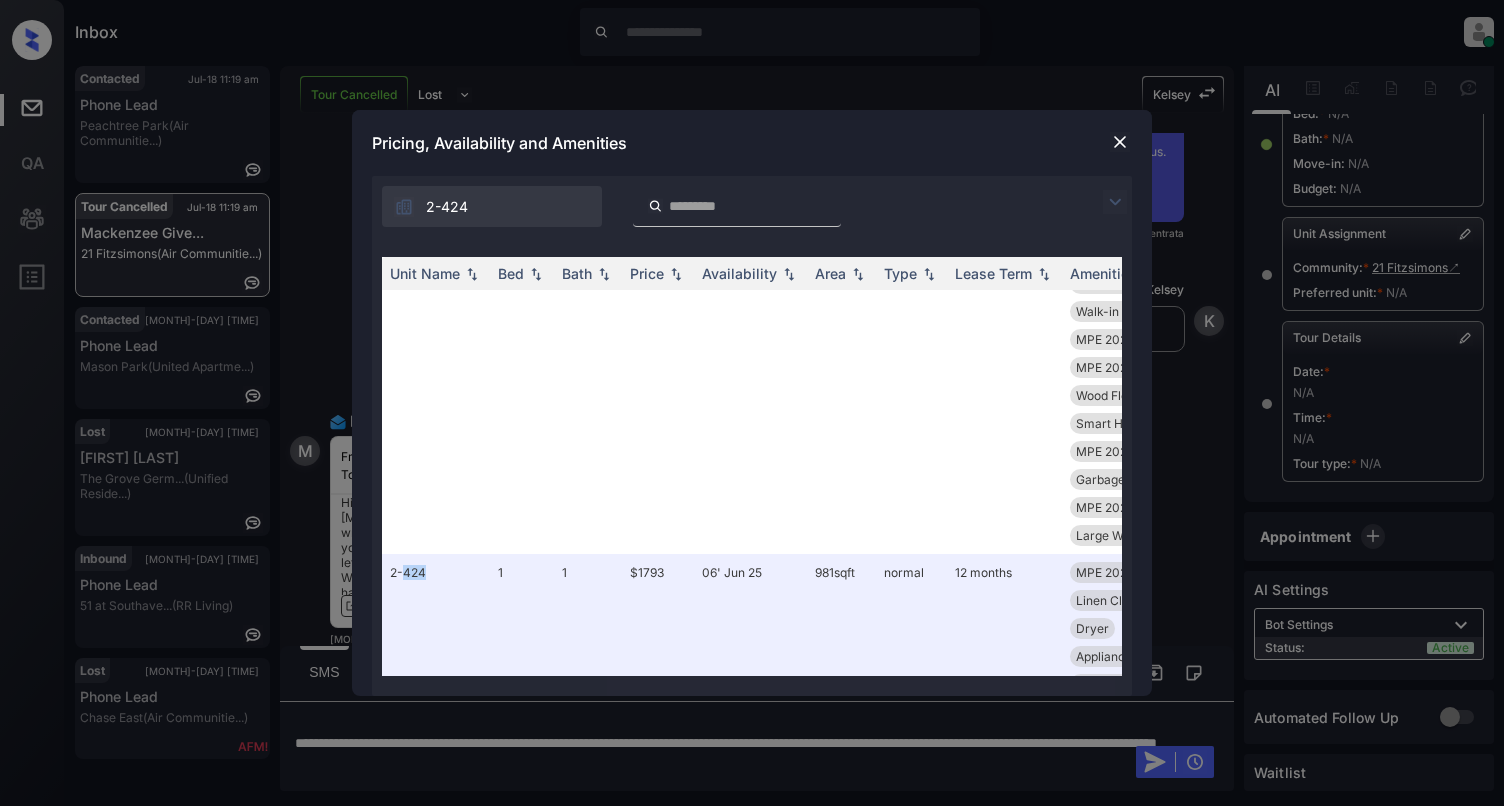 click at bounding box center [1120, 142] 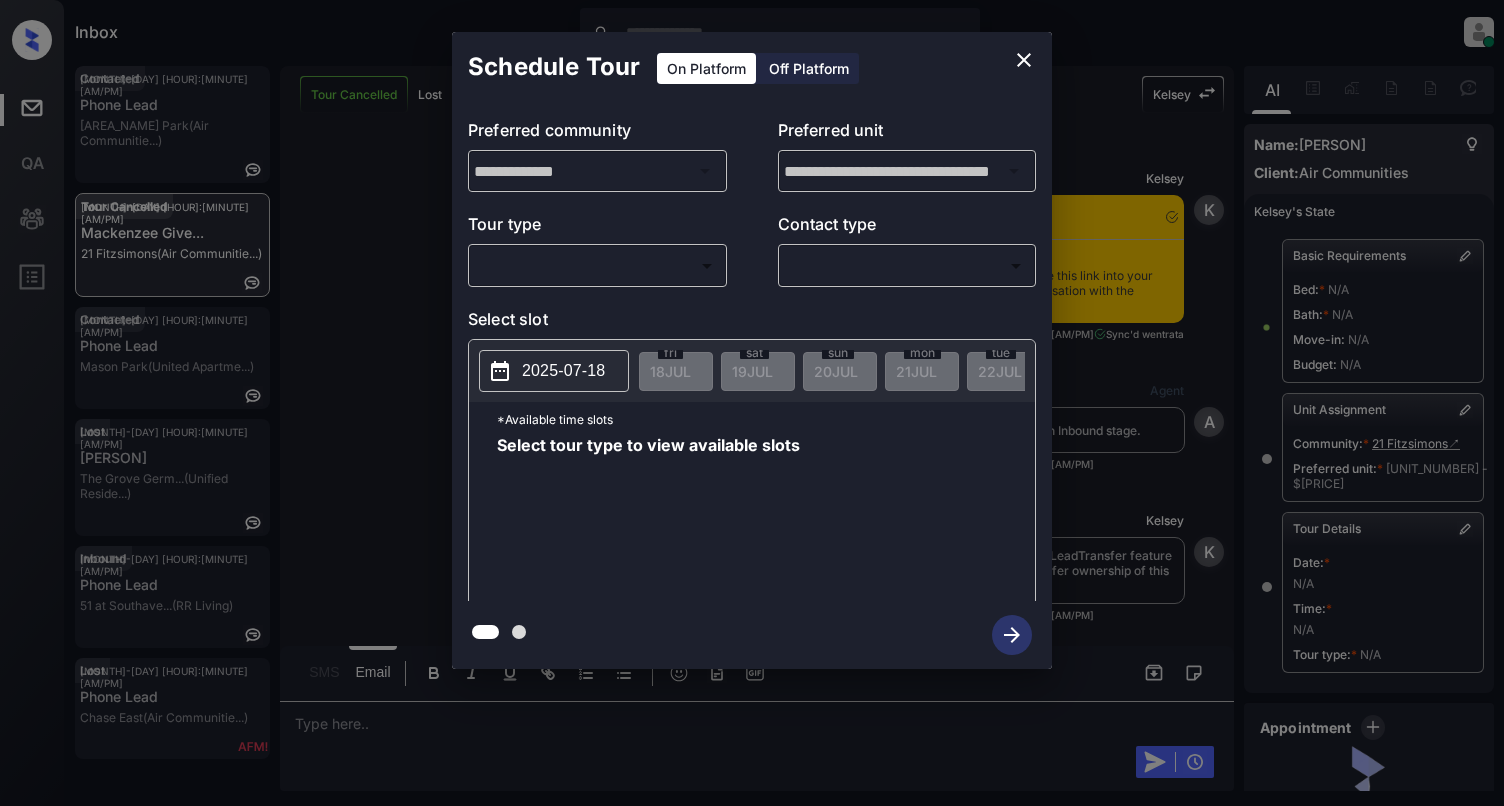 scroll, scrollTop: 0, scrollLeft: 0, axis: both 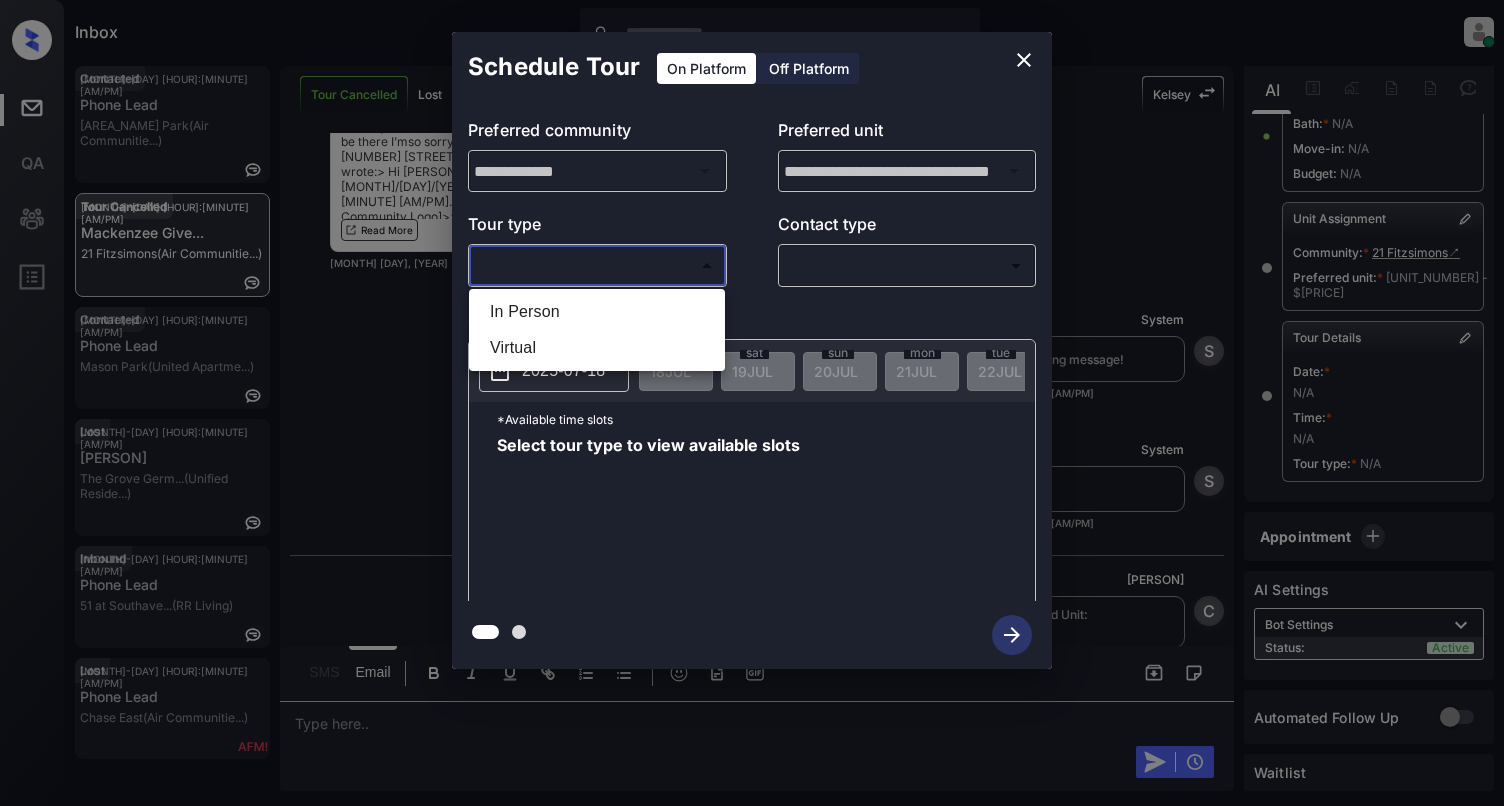 click on "Inbox [PERSON] Online Set yourself   offline Set yourself   on break Profile Switch to  light  mode Sign out Contacted [MONTH]-[DAY] [HOUR]:[MINUTE]   Phone Lead [LOCATION]  (Air Communitie...) Tour Cancelled [MONTH]-[DAY] [HOUR]:[MINUTE]   [PERSON] Give... [NUMBER] [STREET]  (Air Communitie...) Contacted [MONTH]-[DAY] [HOUR]:[MINUTE]   Phone Lead [LOCATION]  (United Apartme...) Lost [MONTH]-[DAY] [HOUR]:[MINUTE]   [PERSON] [LOCATION]  (Unified Reside...) Inbound [MONTH]-[DAY] [HOUR]:[MINUTE]   Phone Lead [NUMBER] at [LOCATION]...  (RR Living) Lost [MONTH]-[DAY] [HOUR]:[MINUTE]   Phone Lead [LOCATION]  (Air Communitie...) Tour Cancelled Lost Lead Sentiment: Angry Upon sliding the acknowledgement:  Lead will move to lost stage. * ​ SMS and call option will be set to opt out. AFM will be turned off for the lead. [PERSON] New Message [PERSON] Notes Note: <a href="[URL]">[URL]</a> - Paste this link into your browser to view [PERSON]’s conversation with the prospect  Sync'd w  entrata" at bounding box center (752, 403) 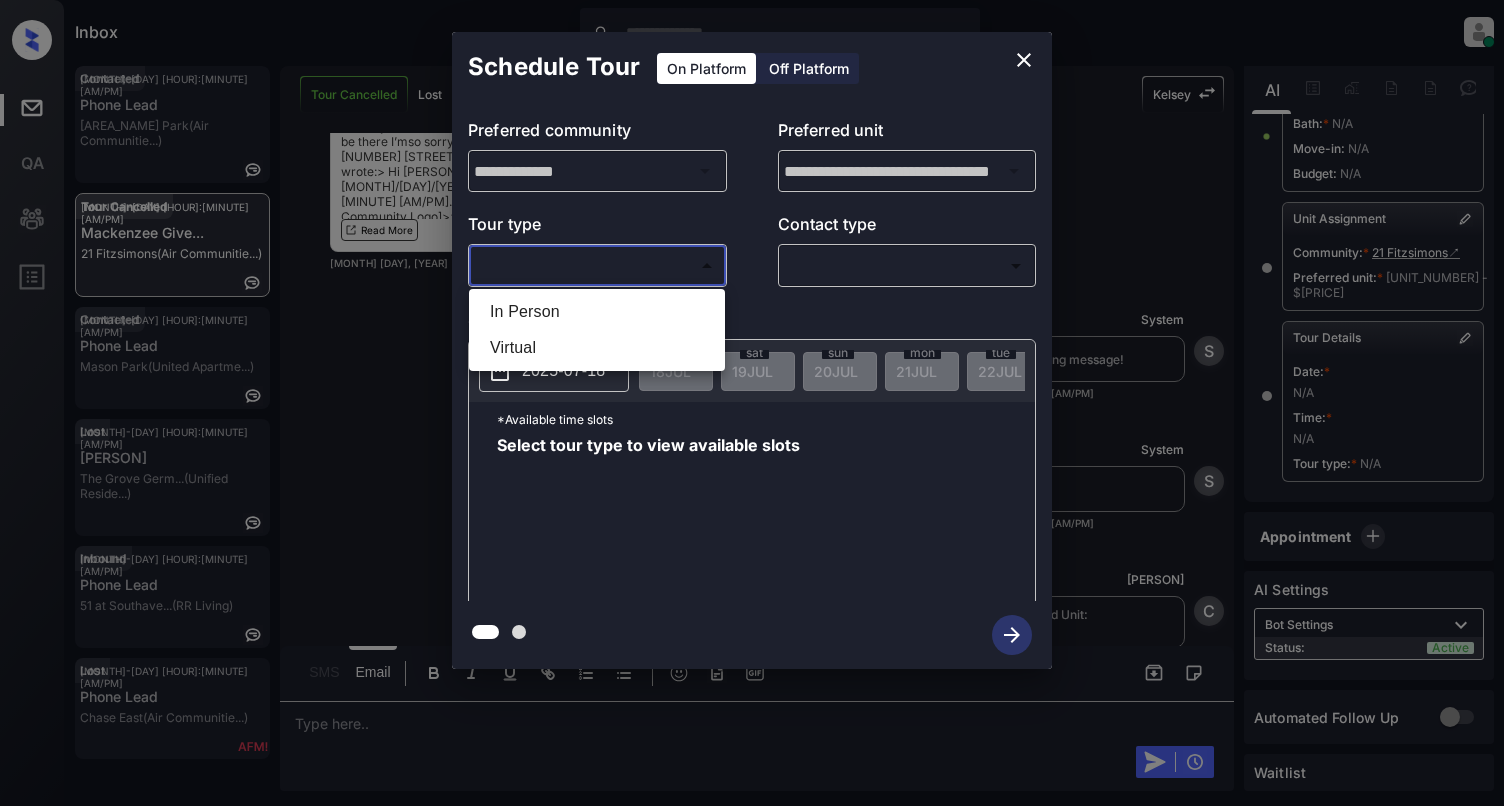 drag, startPoint x: 581, startPoint y: 324, endPoint x: 878, endPoint y: 286, distance: 299.4211 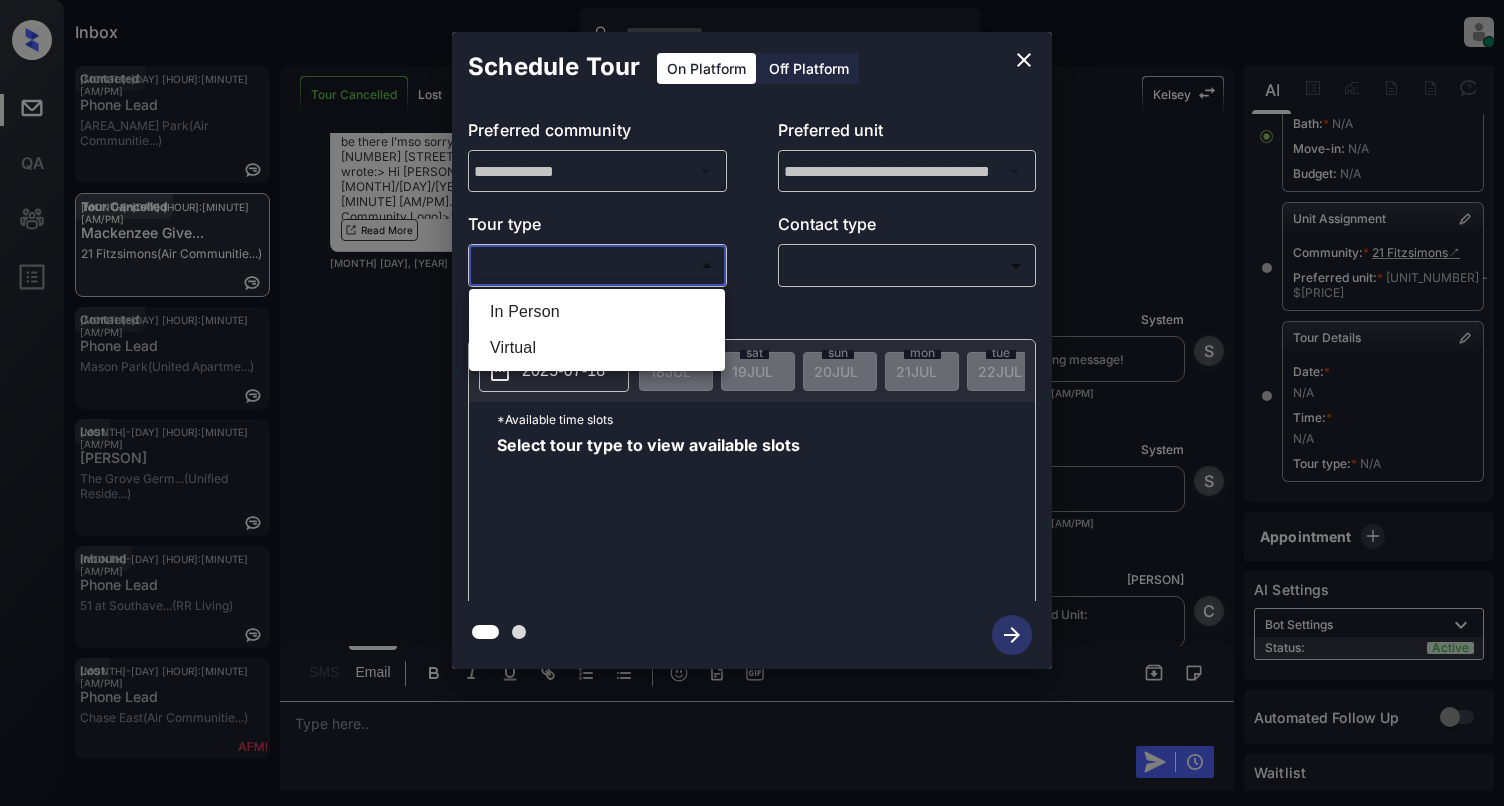 click on "In Person" at bounding box center [597, 312] 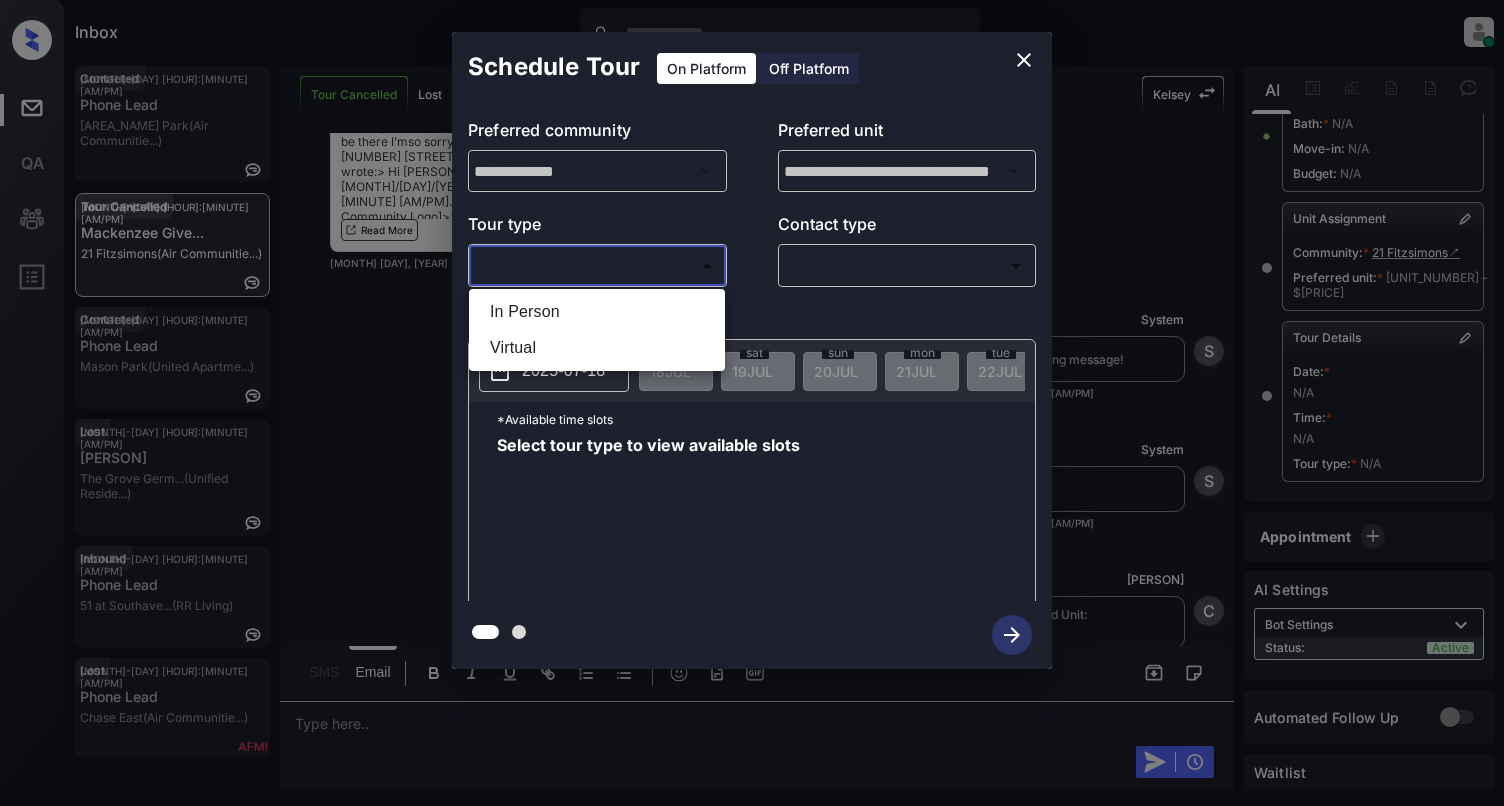 type on "********" 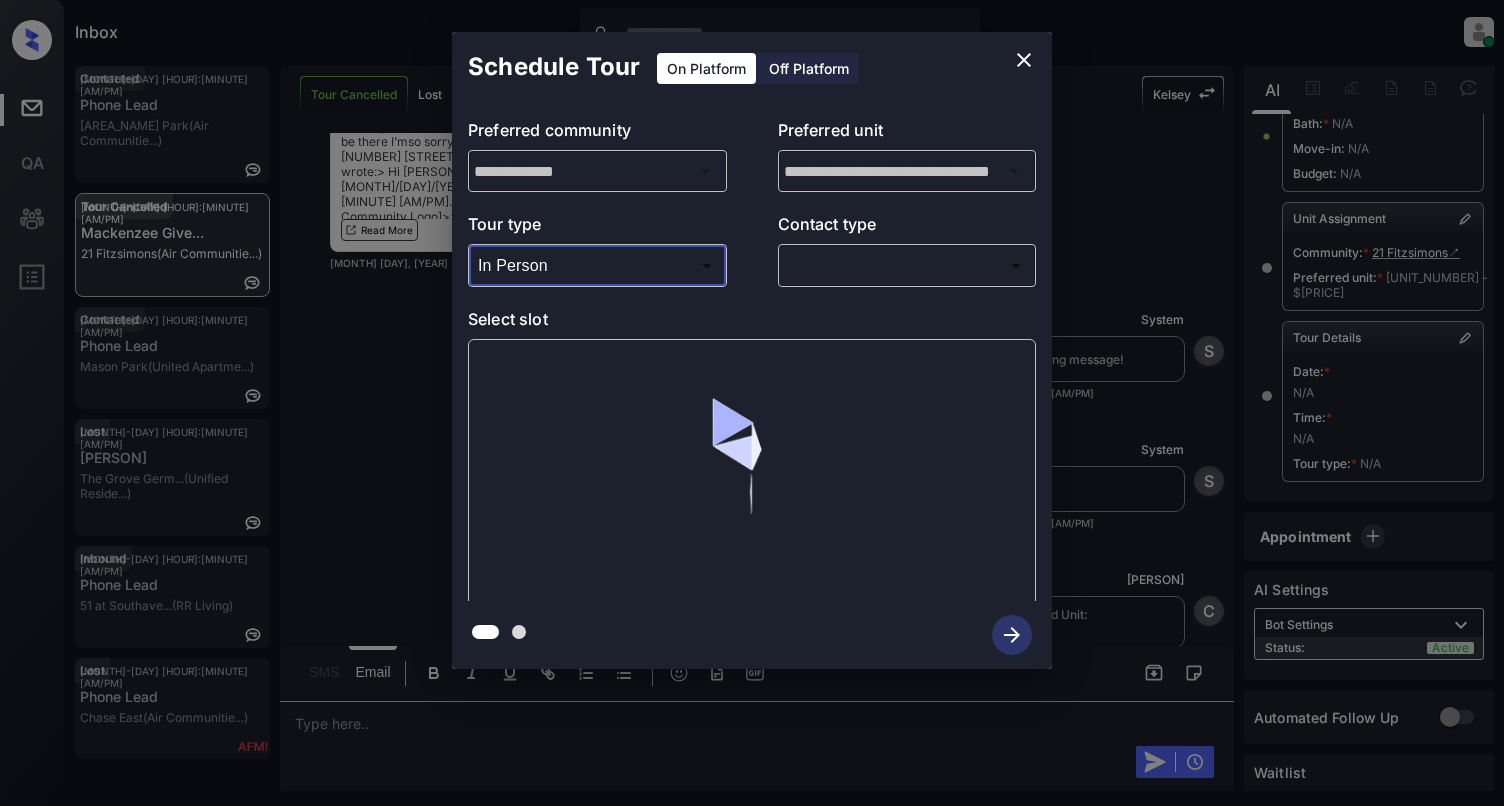 click on "Inbox Cynthia Montañez Online Set yourself   offline Set yourself   on break Profile Switch to  light  mode Sign out Contacted Jul-18 11:19 am   Phone Lead Peachtree Park  (Air Communitie...) Tour Cancelled Jul-18 11:19 am   Mackenzee Give... 21 Fitzsimons  (Air Communitie...) Contacted Jul-18 11:20 am   Phone Lead Mason Park  (United Apartme...) Lost Jul-18 11:22 am   Chloe Wells The Grove Germ...  (Unified Reside...) Inbound Jul-18 11:22 am   Phone Lead 51 at Southave...  (RR Living) Lost Jul-18 11:24 am   Phone Lead Chase East  (Air Communitie...) Tour Cancelled Lost Lead Sentiment: Angry Upon sliding the acknowledgement:  Lead will move to lost stage. * ​ SMS and call option will be set to opt out. AFM will be turned off for the lead. Kelsey New Message Kelsey Notes Note: <a href="https://conversation.getzuma.com/68702f041edae20154d11d63">https://conversation.getzuma.com/68702f041edae20154d11d63</a> - Paste this link into your browser to view Kelsey’s conversation with the prospect  Sync'd w  entrata" at bounding box center [752, 403] 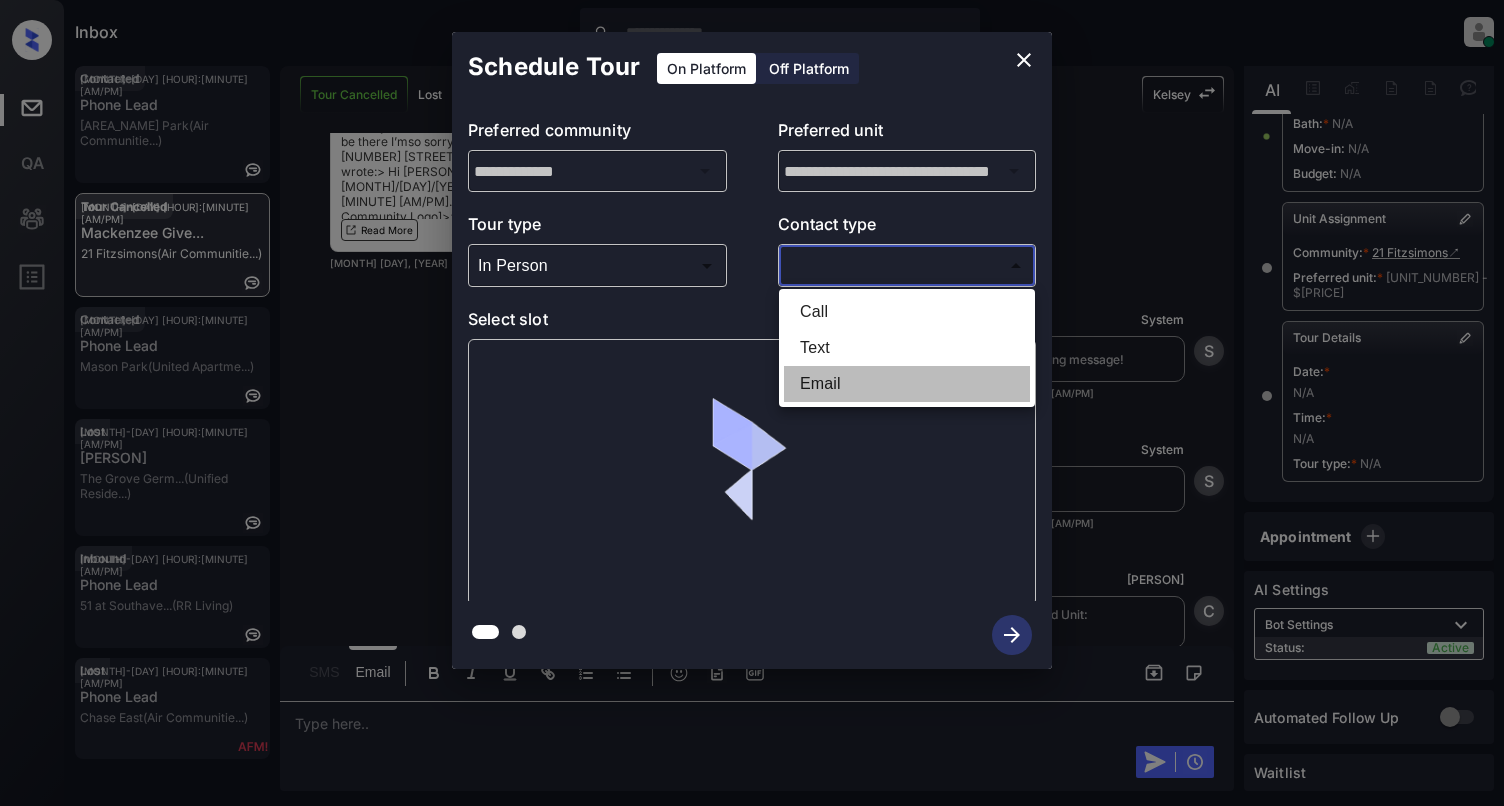 click on "Email" at bounding box center [907, 384] 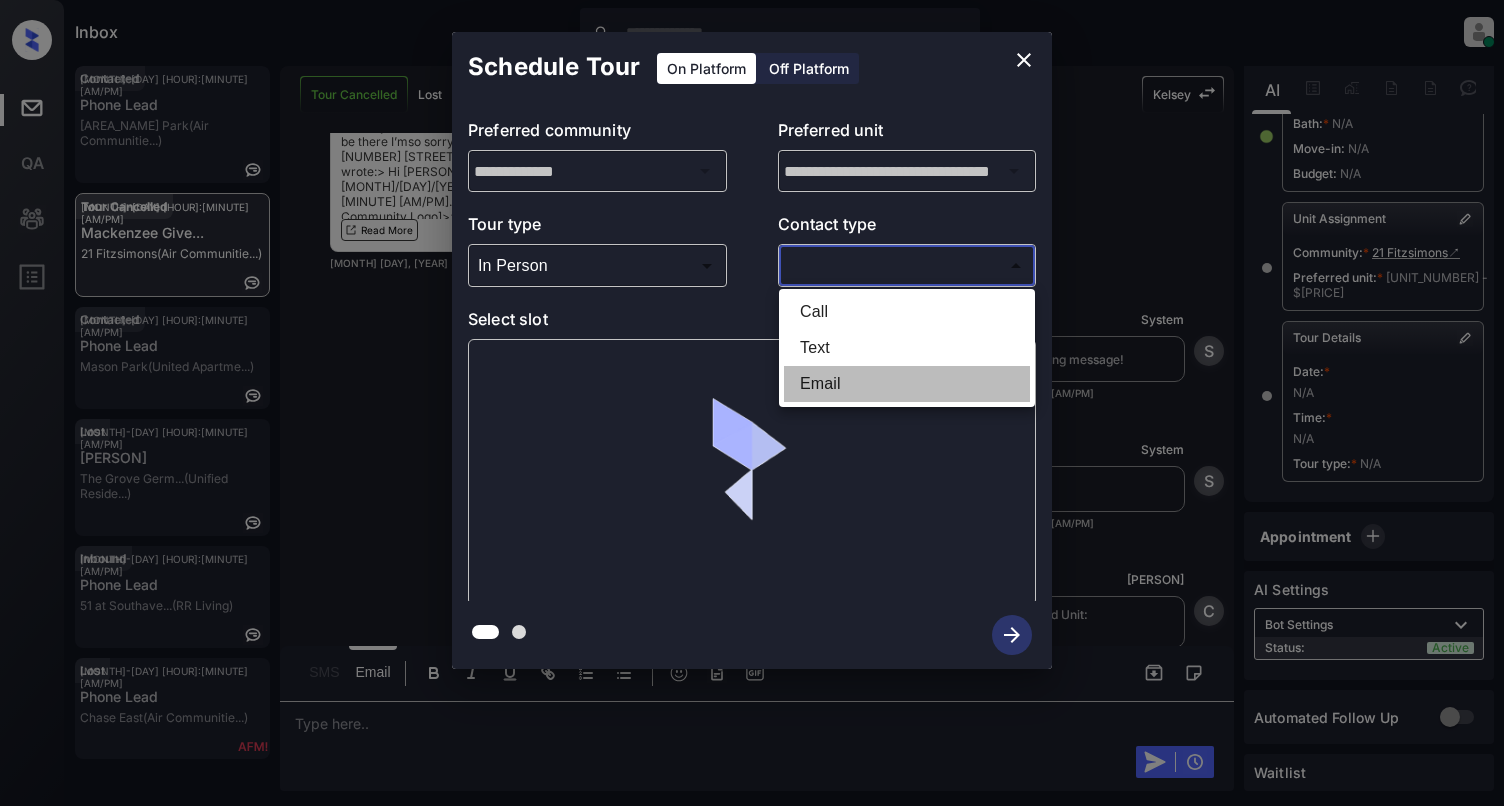 type on "*****" 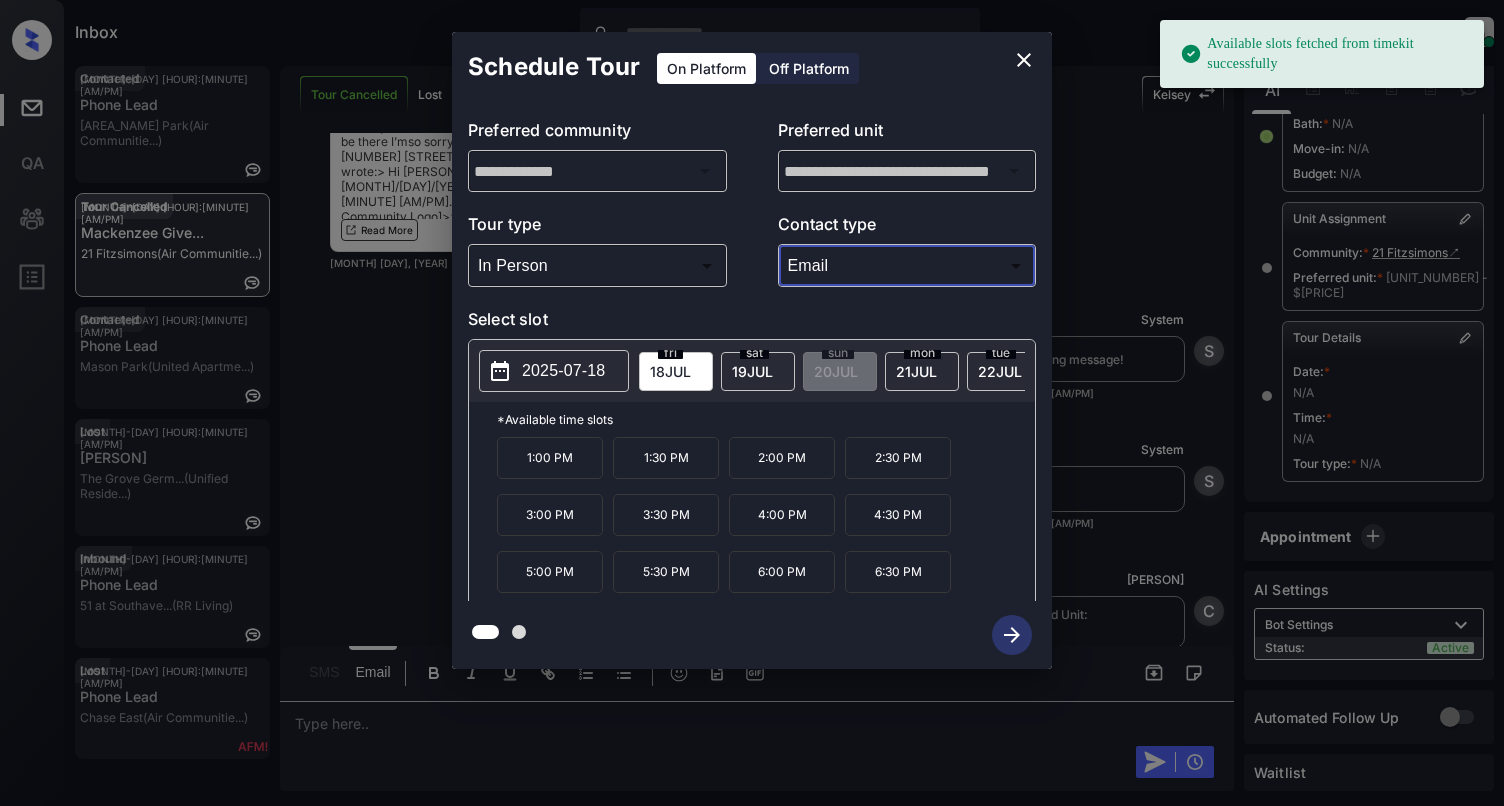 click on "2025-07-18" at bounding box center [563, 371] 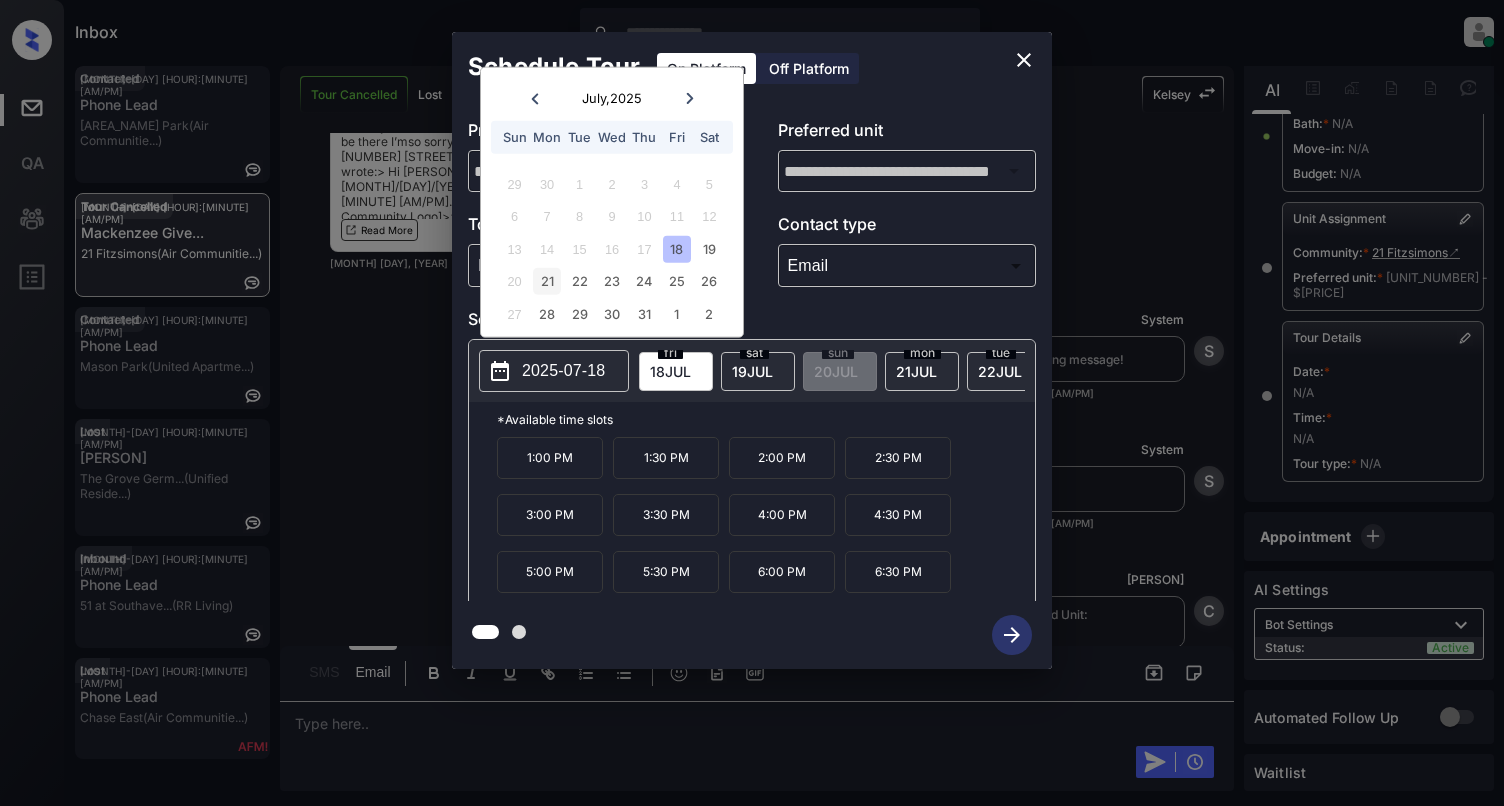 click on "21" at bounding box center (546, 281) 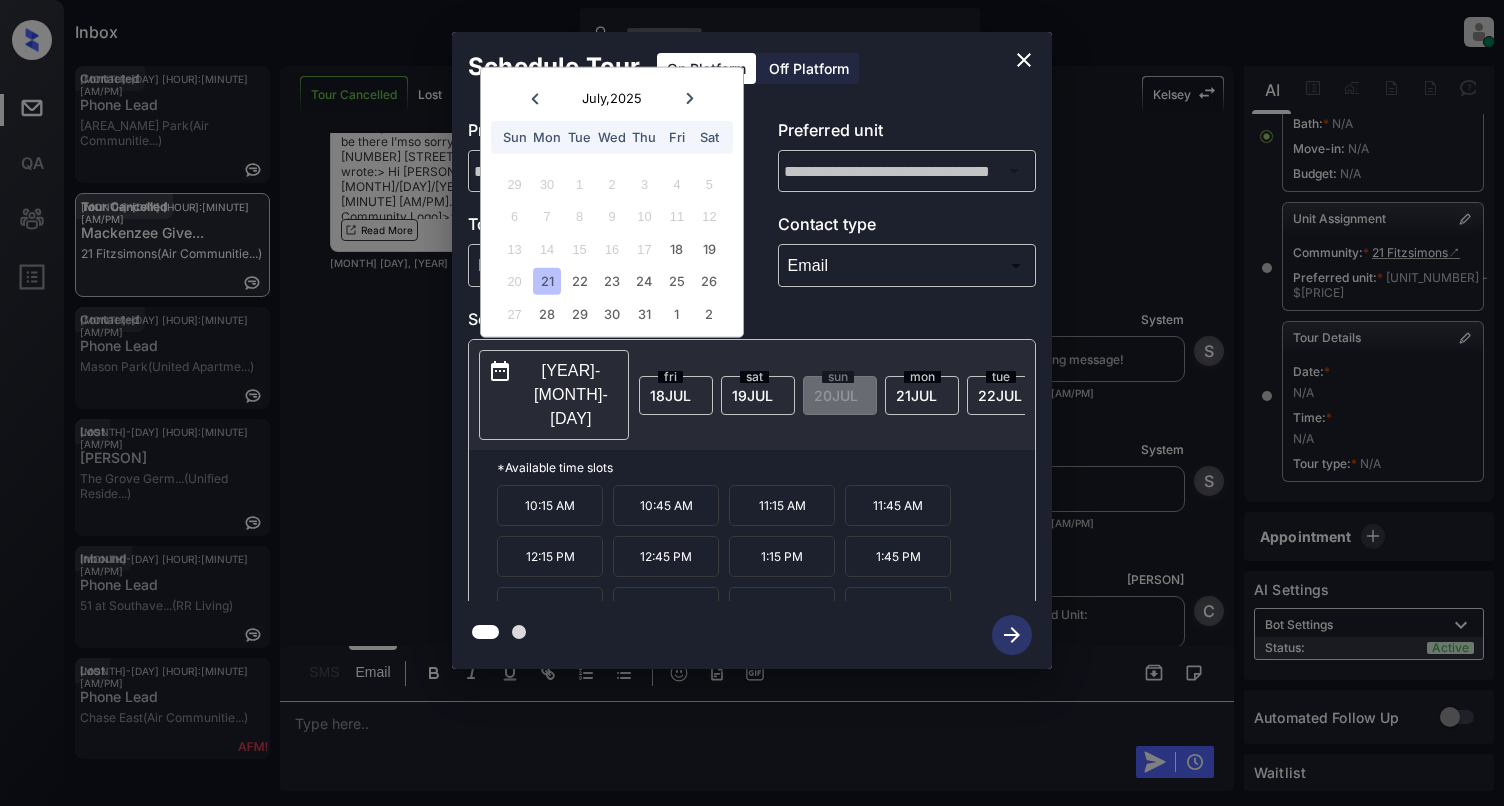 click on "10:15 AM" at bounding box center (550, 505) 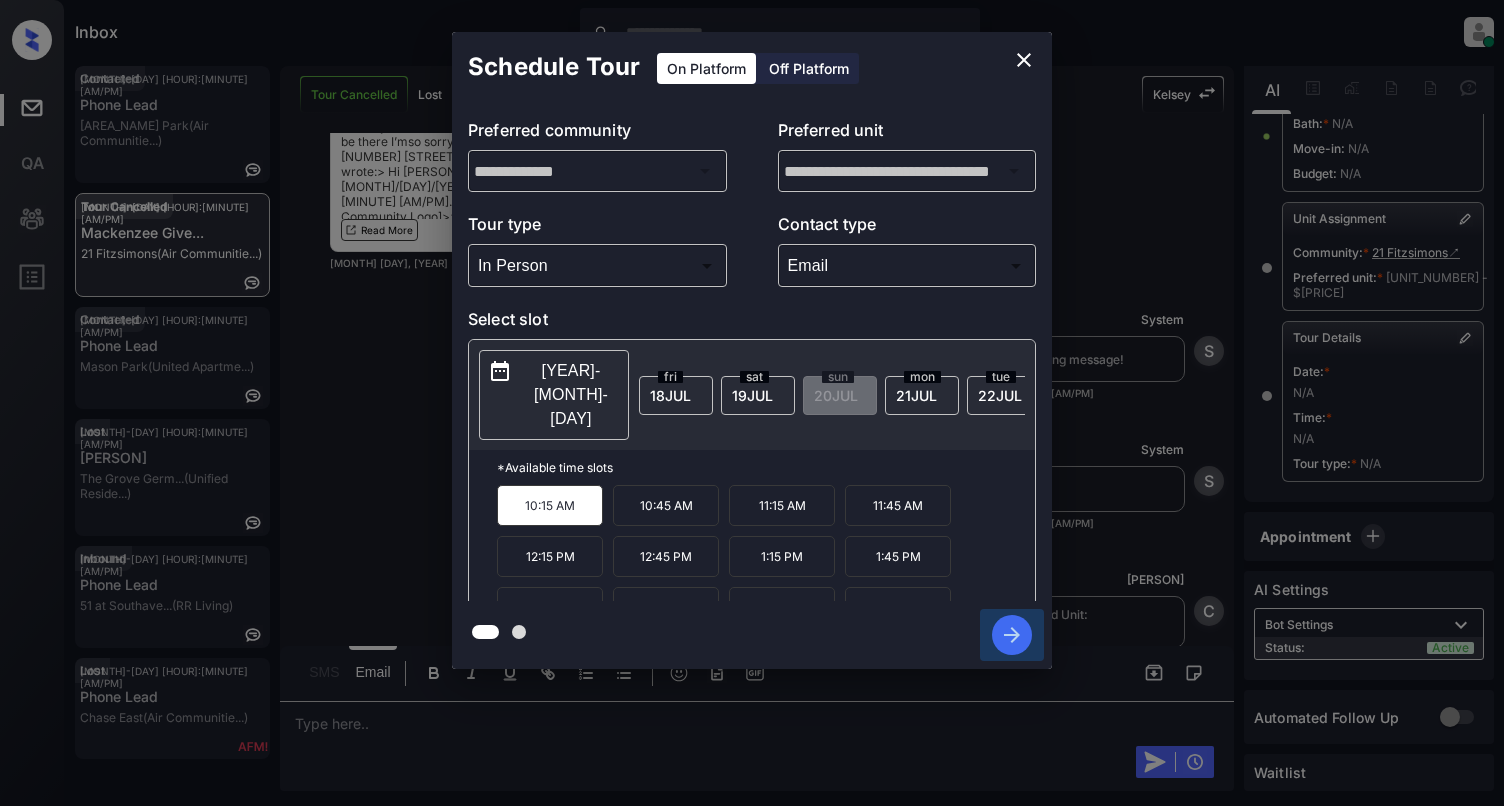 click 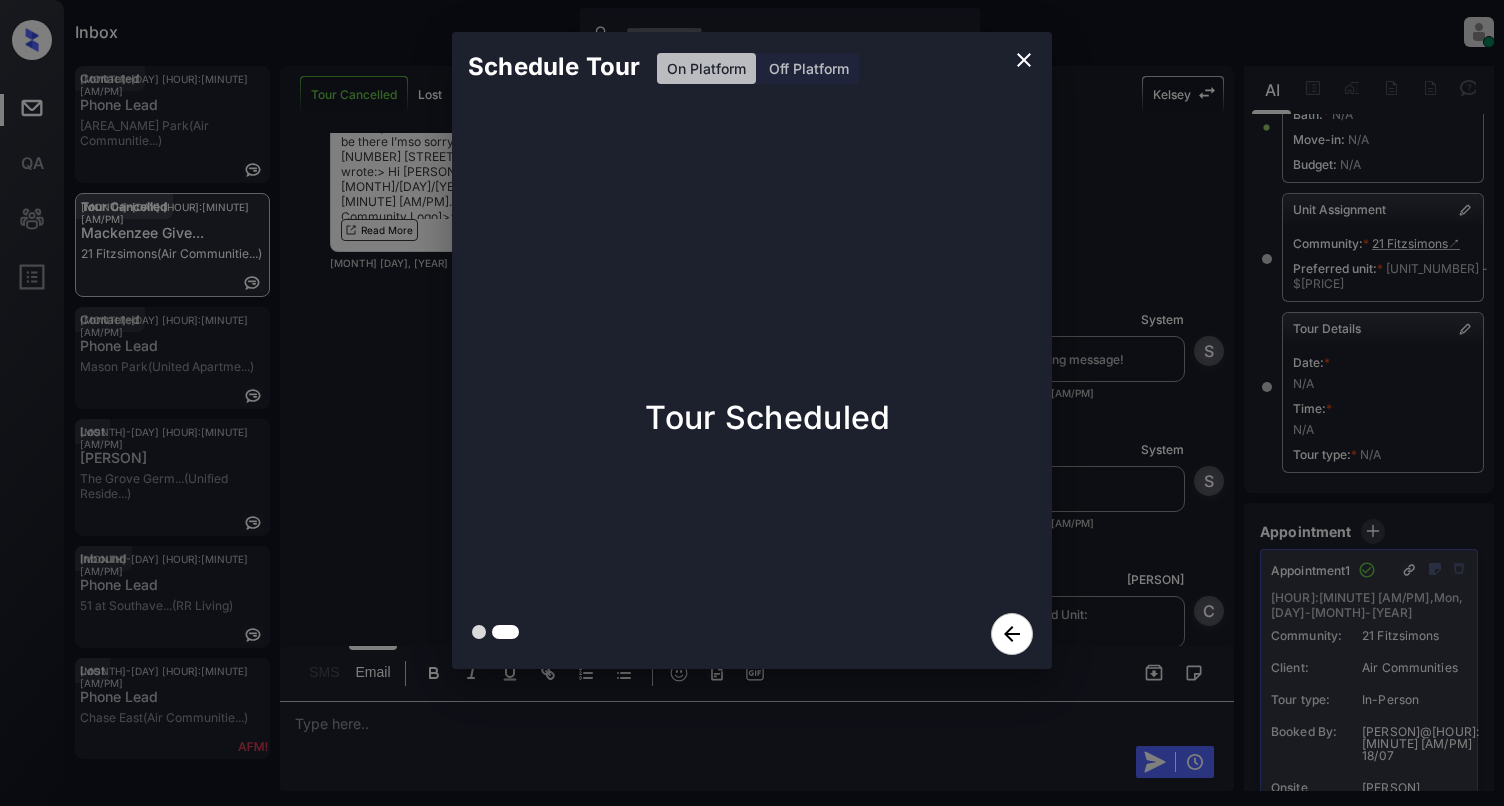 click 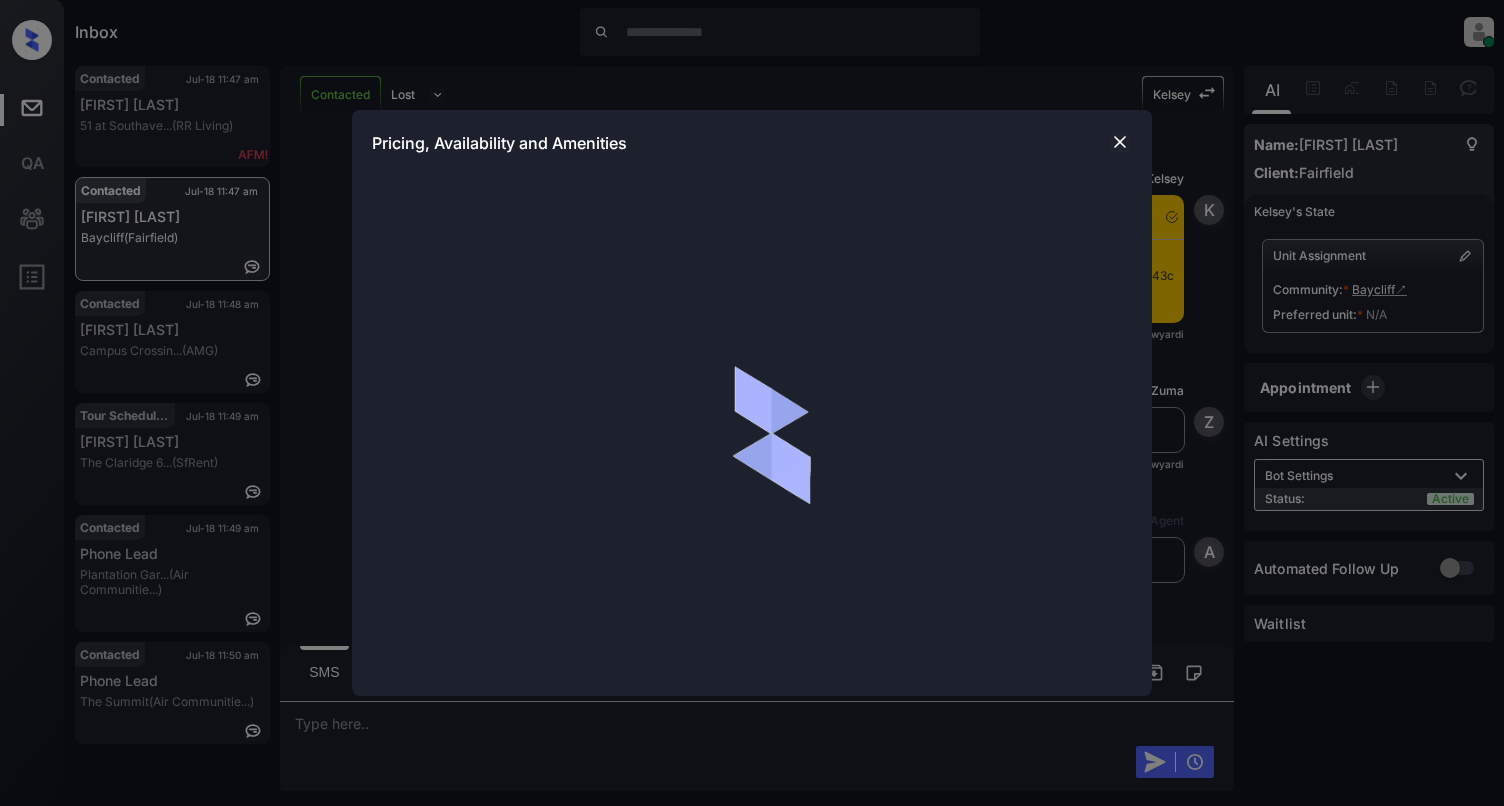 scroll, scrollTop: 0, scrollLeft: 0, axis: both 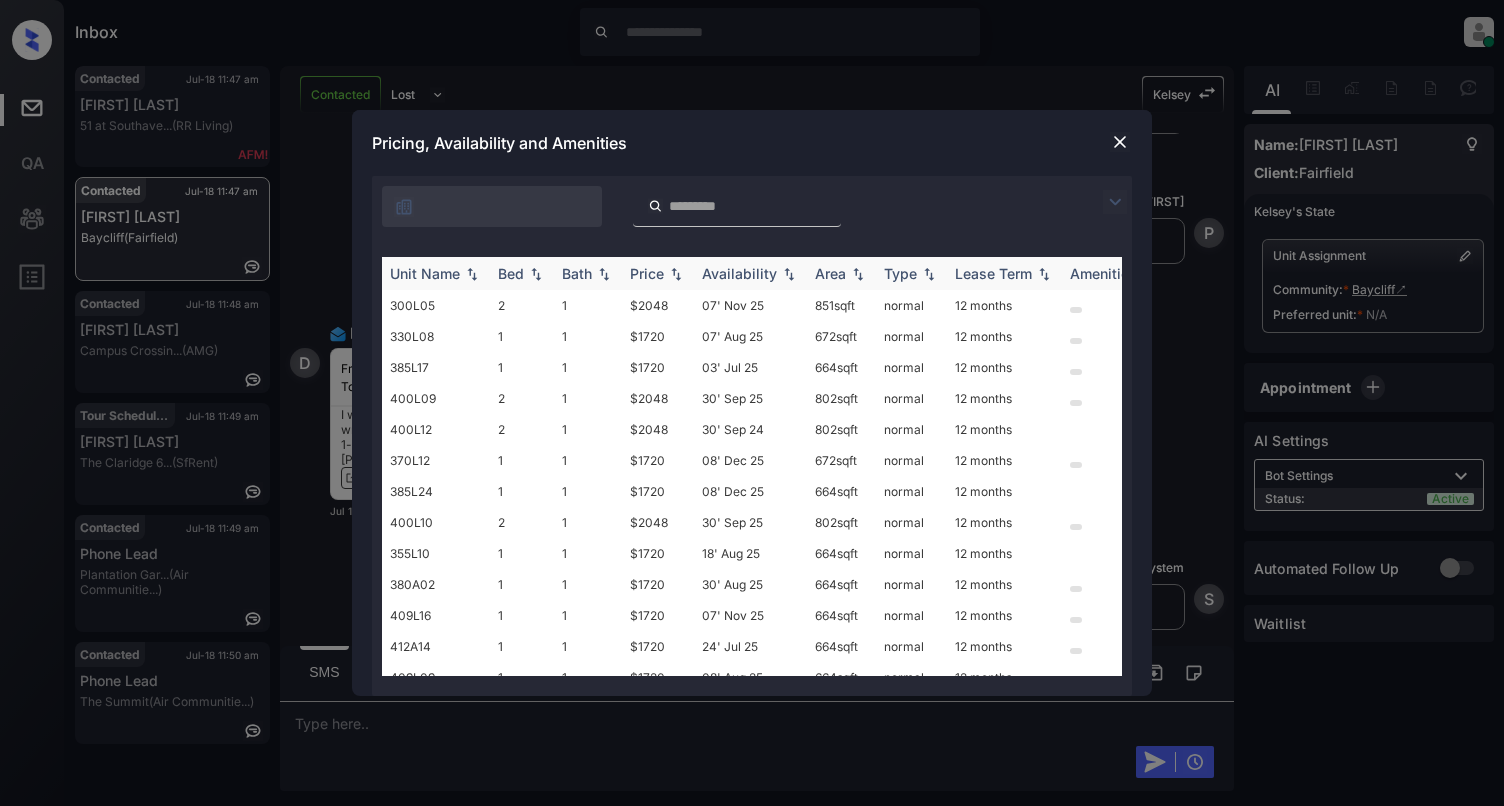 click at bounding box center (536, 274) 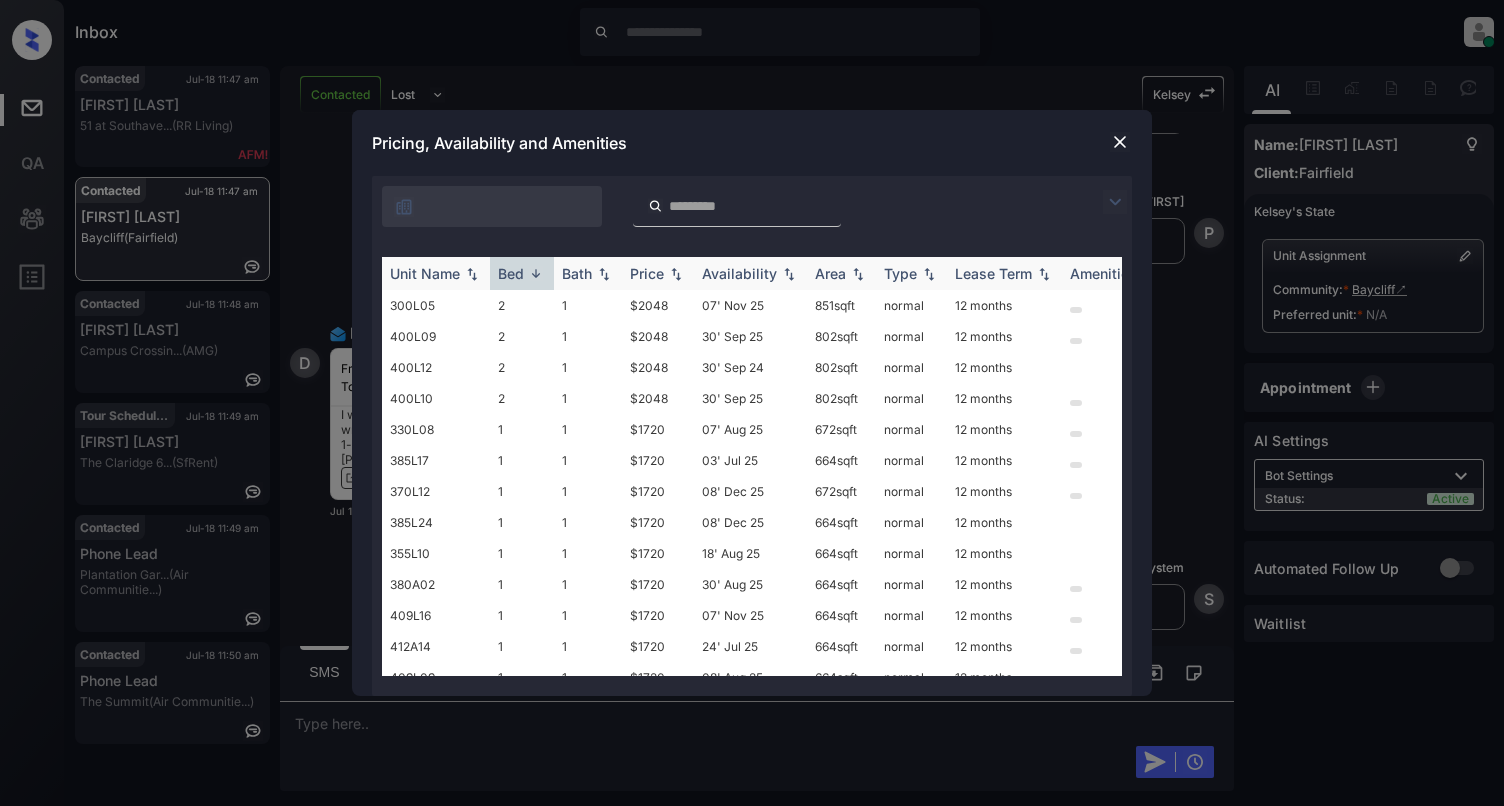 click at bounding box center [536, 273] 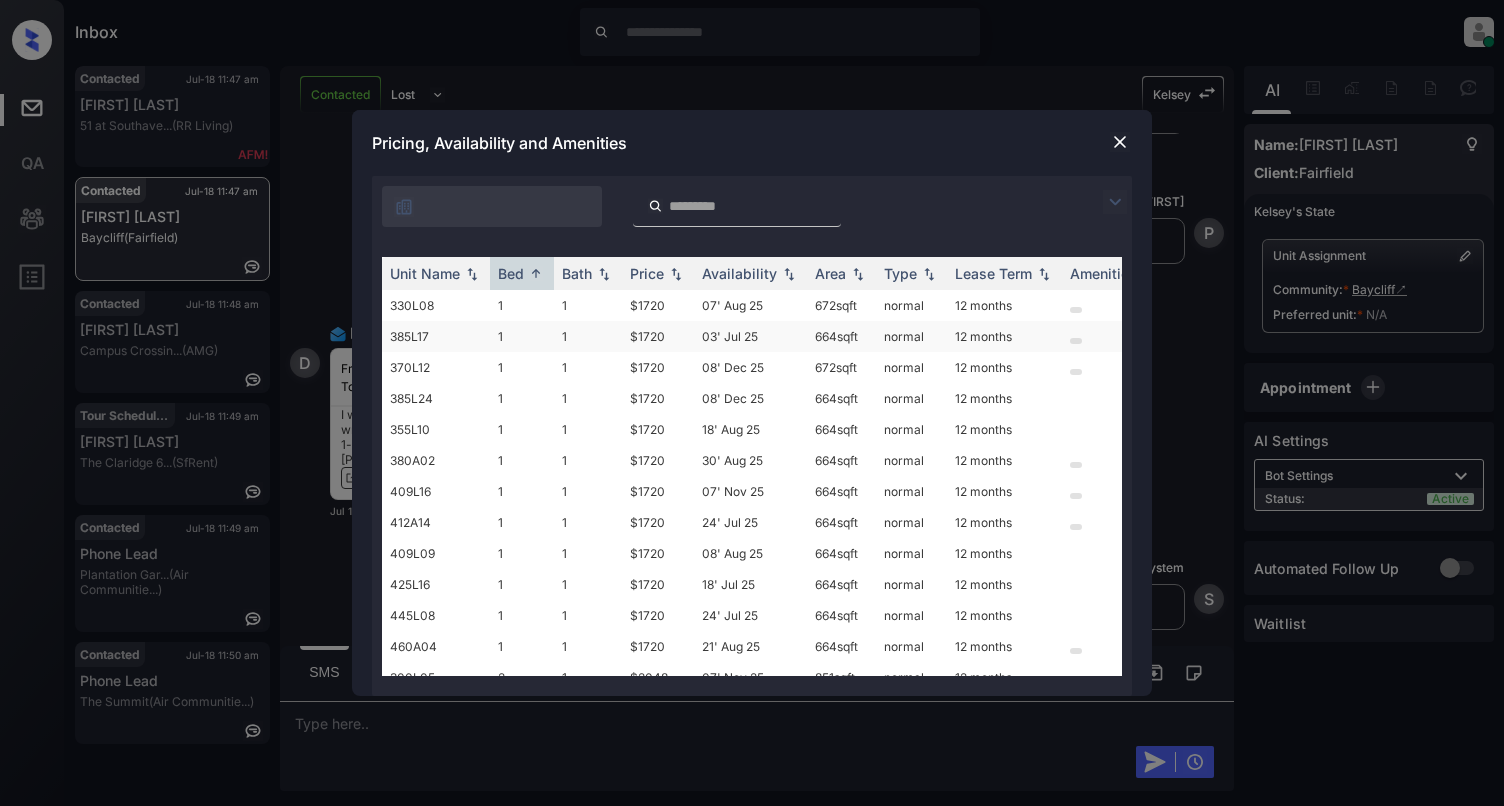 click on "385L17" at bounding box center (436, 336) 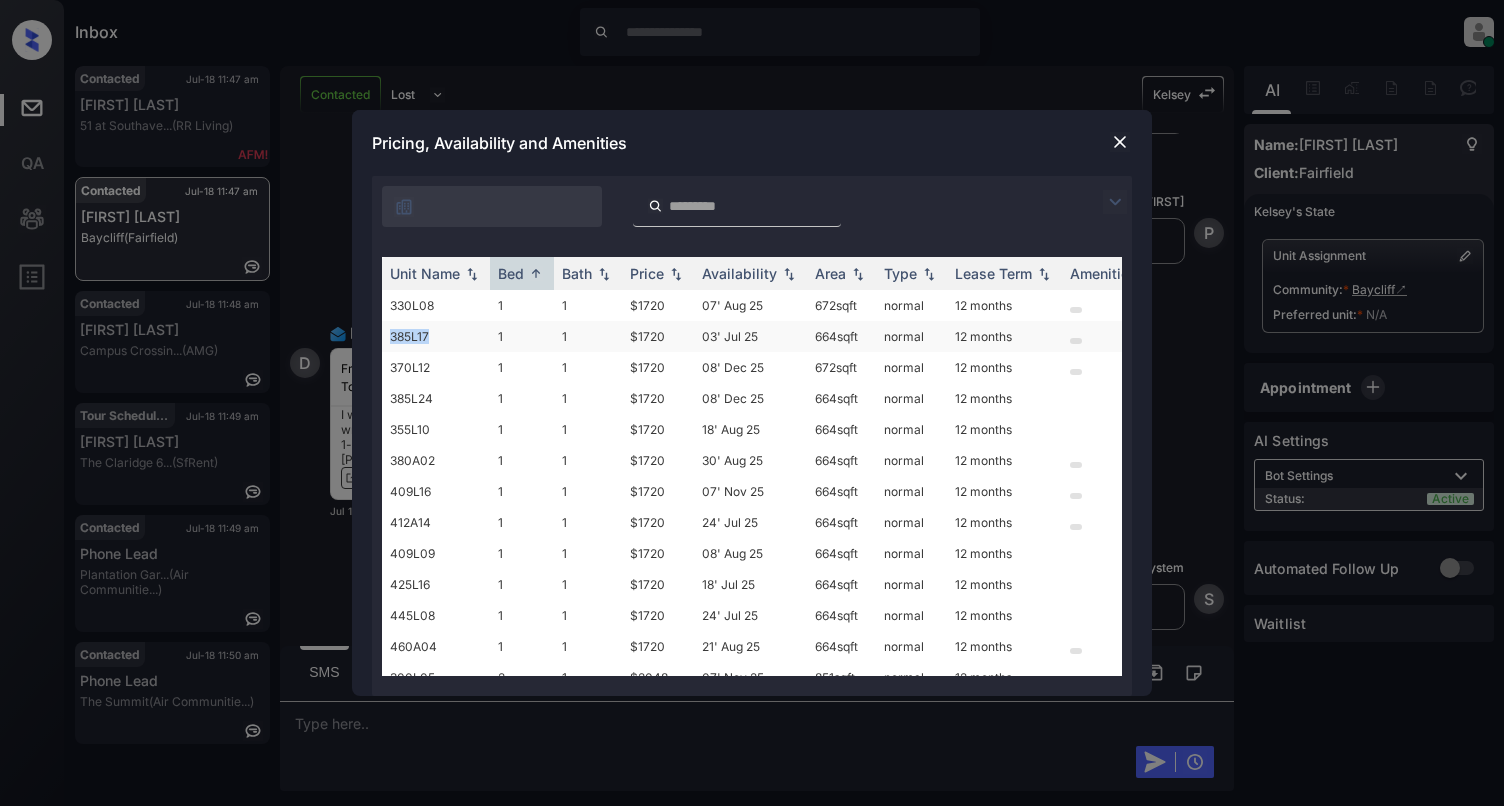 click on "385L17" at bounding box center [436, 336] 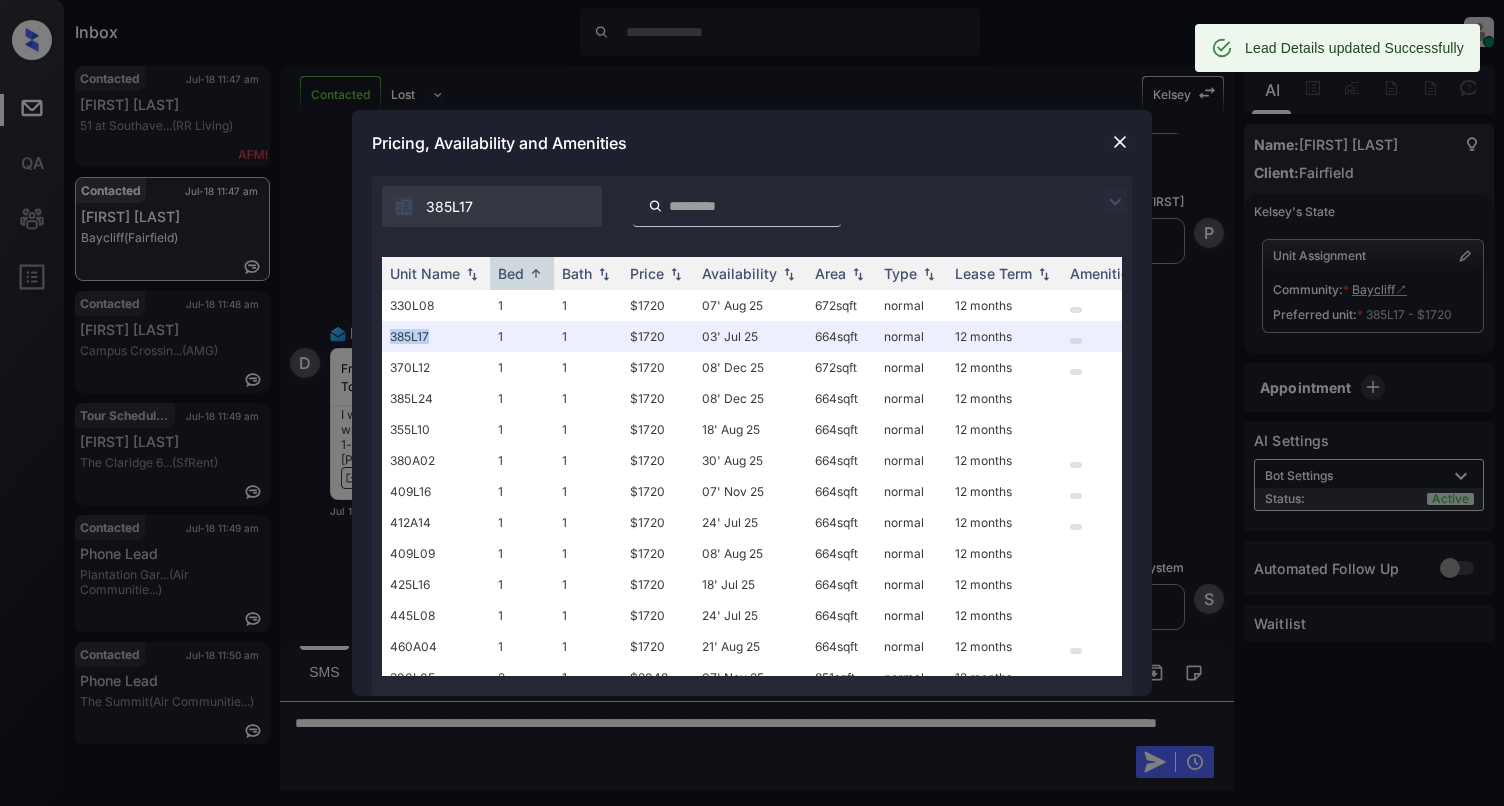 click at bounding box center (1120, 142) 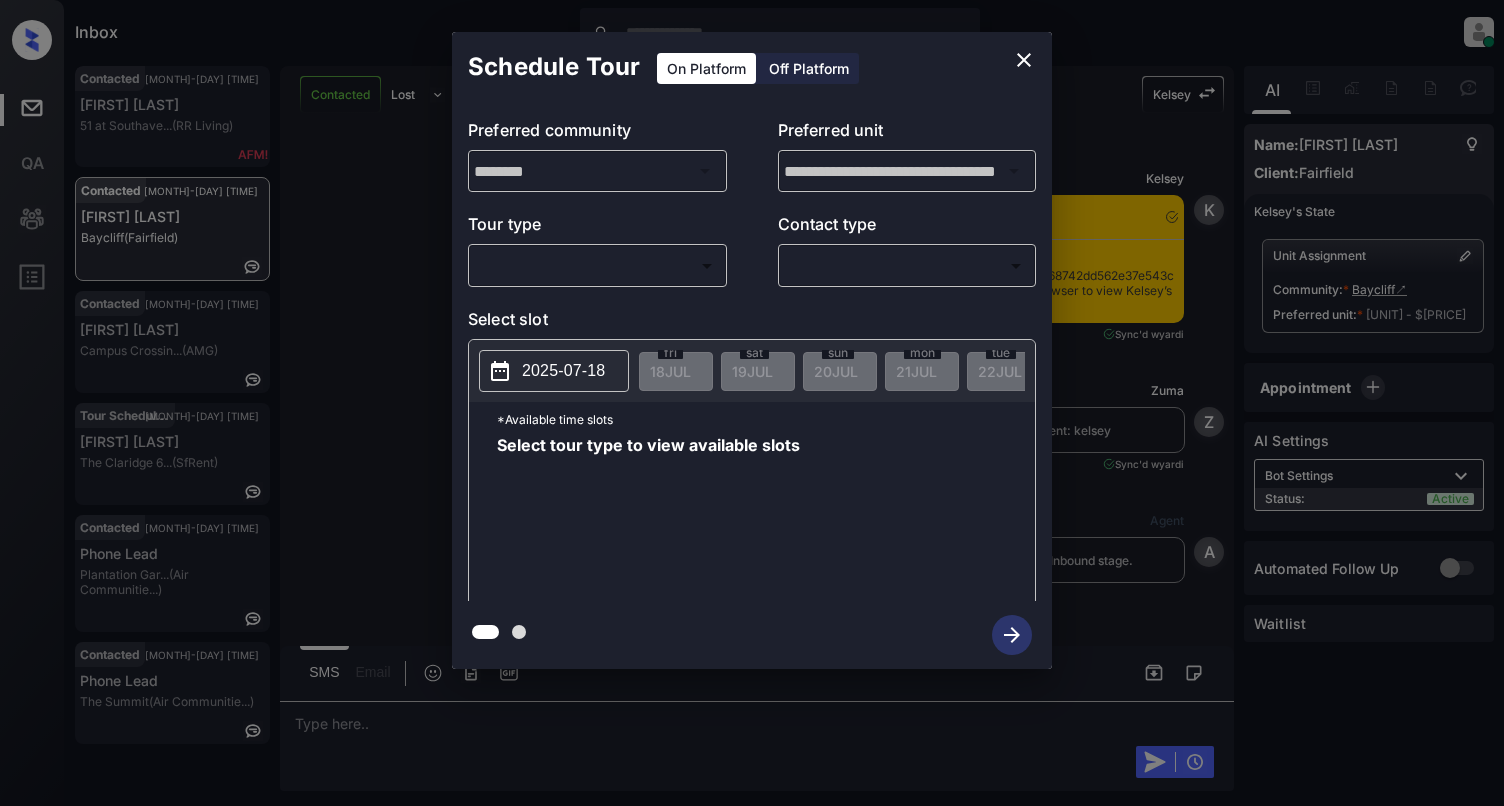 scroll, scrollTop: 0, scrollLeft: 0, axis: both 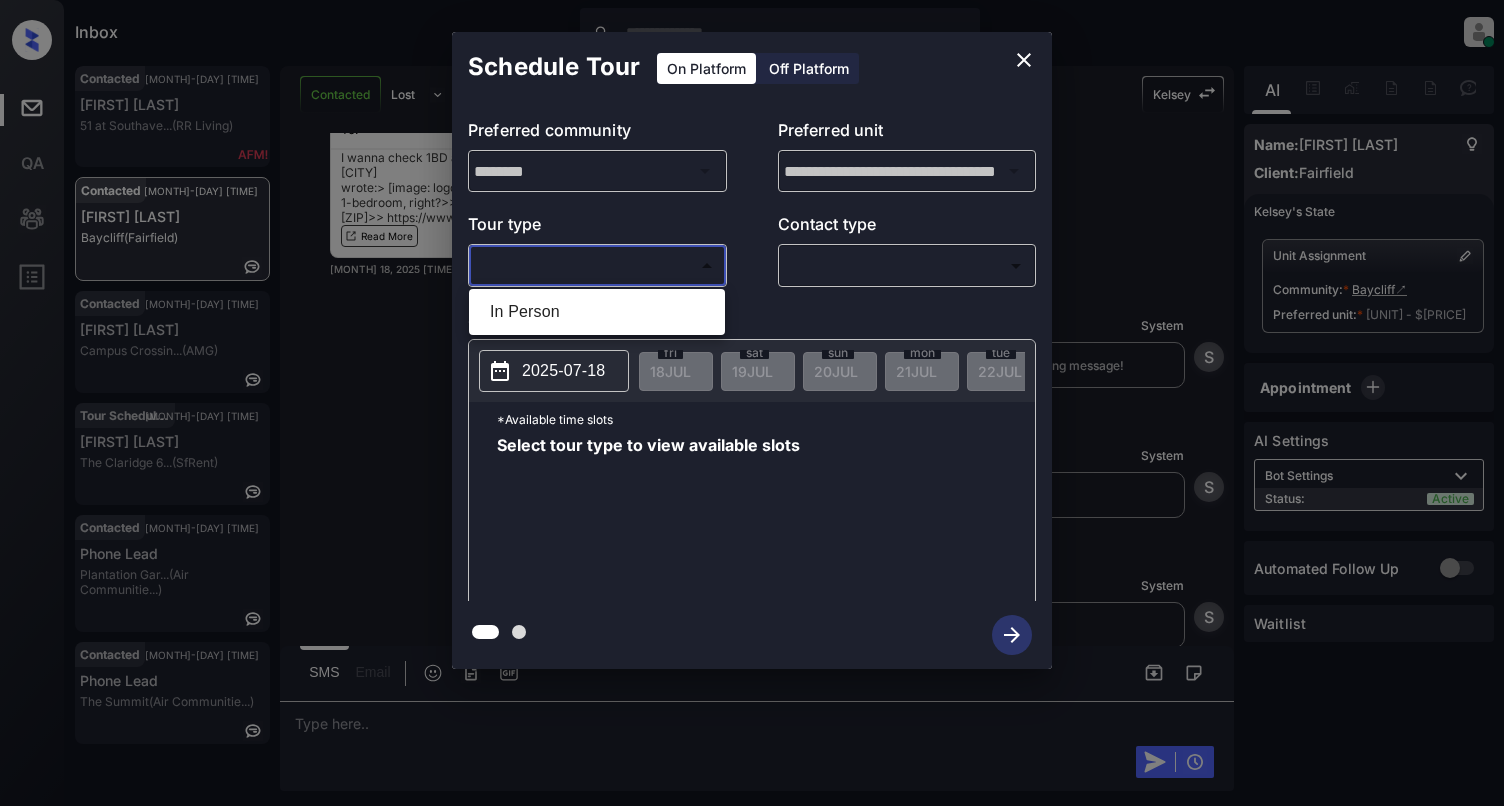 click on "Inbox Cynthia Montañez Online Set yourself   offline Set yourself   on break Profile Switch to  light  mode Sign out Contacted Jul-18 11:47 am   Shaneka Frost 51 at Southave...  (RR Living) Contacted Jul-18 11:47 am   Daijee Anna Baycliff  (Fairfield) Contacted Jul-18 11:48 am   Rogrick Ray Campus Crossin...  (AMG) Tour Scheduled Jul-18 11:49 am   Helyka Reyes The Claridge 6...  (SfRent) Contacted Jul-18 11:49 am   Phone Lead Plantation Gar...  (Air Communitie...) Contacted Jul-18 11:50 am   Phone Lead The Summit  (Air Communitie...) Contacted Lost Lead Sentiment: Angry Upon sliding the acknowledgement:  Lead will move to lost stage. * ​ SMS and call option will be set to opt out. AFM will be turned off for the lead. Kelsey New Message Kelsey Notes Note: https://conversation.getzuma.com/68742dd562e37e543c611e1e - Paste this link into your browser to view Kelsey’s conversation with the prospect Jul 13, 2025 03:06 pm  Sync'd w  yardi K New Message Zuma Lead transferred to leasing agent: kelsey  Sync'd w  Z" at bounding box center (752, 403) 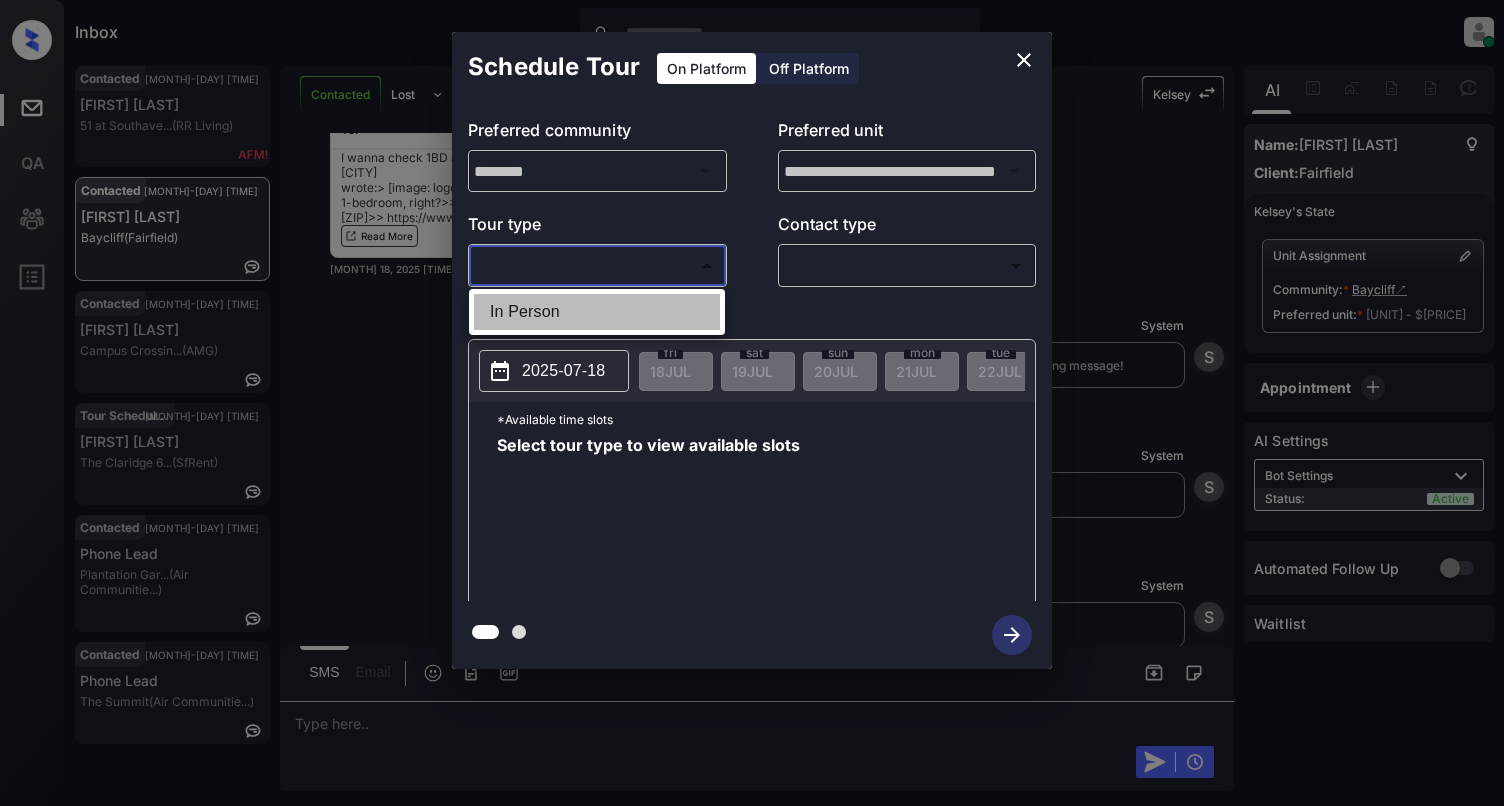 click on "In Person" at bounding box center (597, 312) 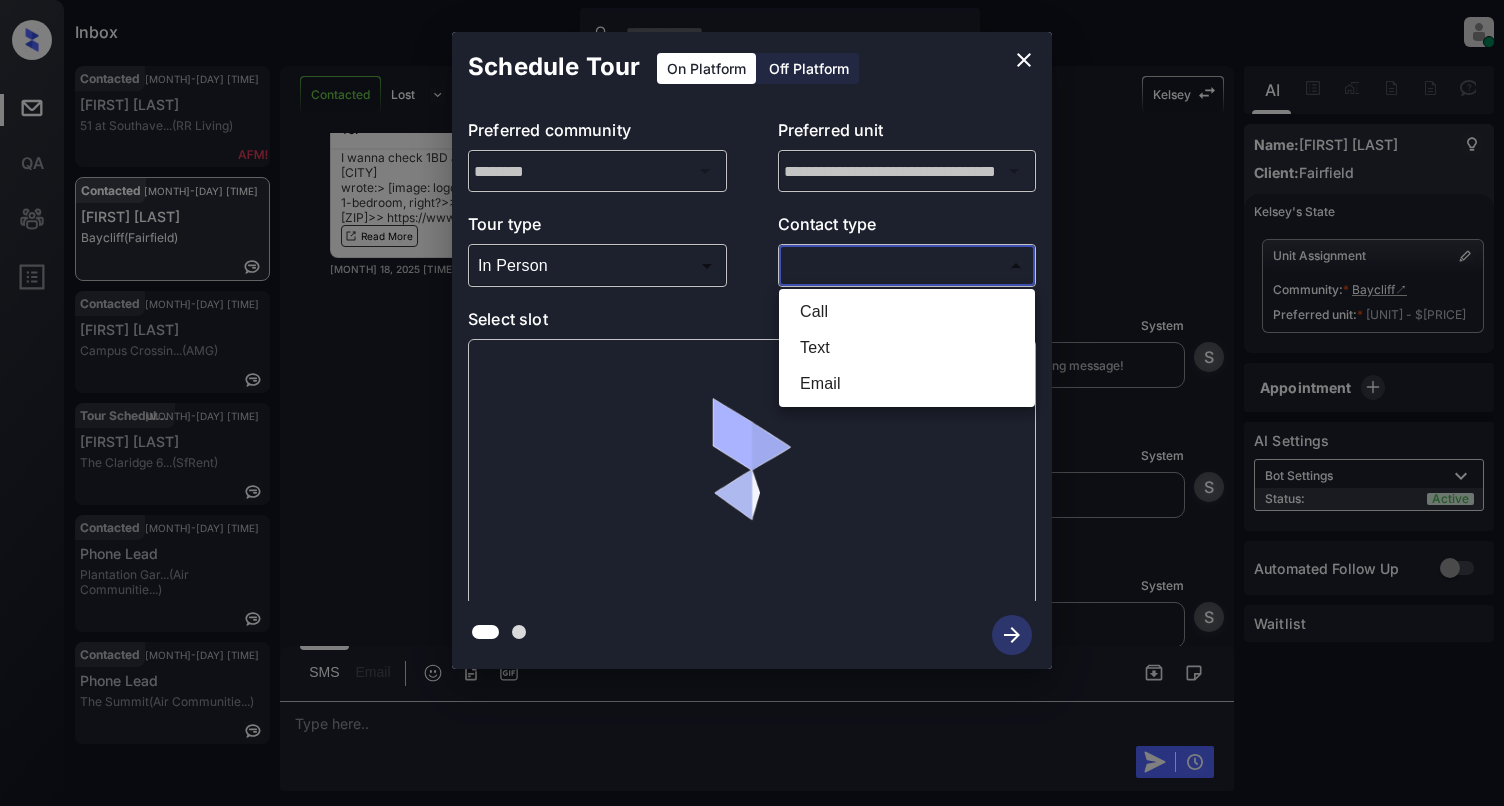 click on "Inbox Cynthia Montañez Online Set yourself   offline Set yourself   on break Profile Switch to  light  mode Sign out Contacted Jul-18 11:47 am   Shaneka Frost 51 at Southave...  (RR Living) Contacted Jul-18 11:47 am   Daijee Anna Baycliff  (Fairfield) Contacted Jul-18 11:48 am   Rogrick Ray Campus Crossin...  (AMG) Tour Scheduled Jul-18 11:49 am   Helyka Reyes The Claridge 6...  (SfRent) Contacted Jul-18 11:49 am   Phone Lead Plantation Gar...  (Air Communitie...) Contacted Jul-18 11:50 am   Phone Lead The Summit  (Air Communitie...) Contacted Lost Lead Sentiment: Angry Upon sliding the acknowledgement:  Lead will move to lost stage. * ​ SMS and call option will be set to opt out. AFM will be turned off for the lead. Kelsey New Message Kelsey Notes Note: https://conversation.getzuma.com/68742dd562e37e543c611e1e - Paste this link into your browser to view Kelsey’s conversation with the prospect Jul 13, 2025 03:06 pm  Sync'd w  yardi K New Message Zuma Lead transferred to leasing agent: kelsey  Sync'd w  Z" at bounding box center [752, 403] 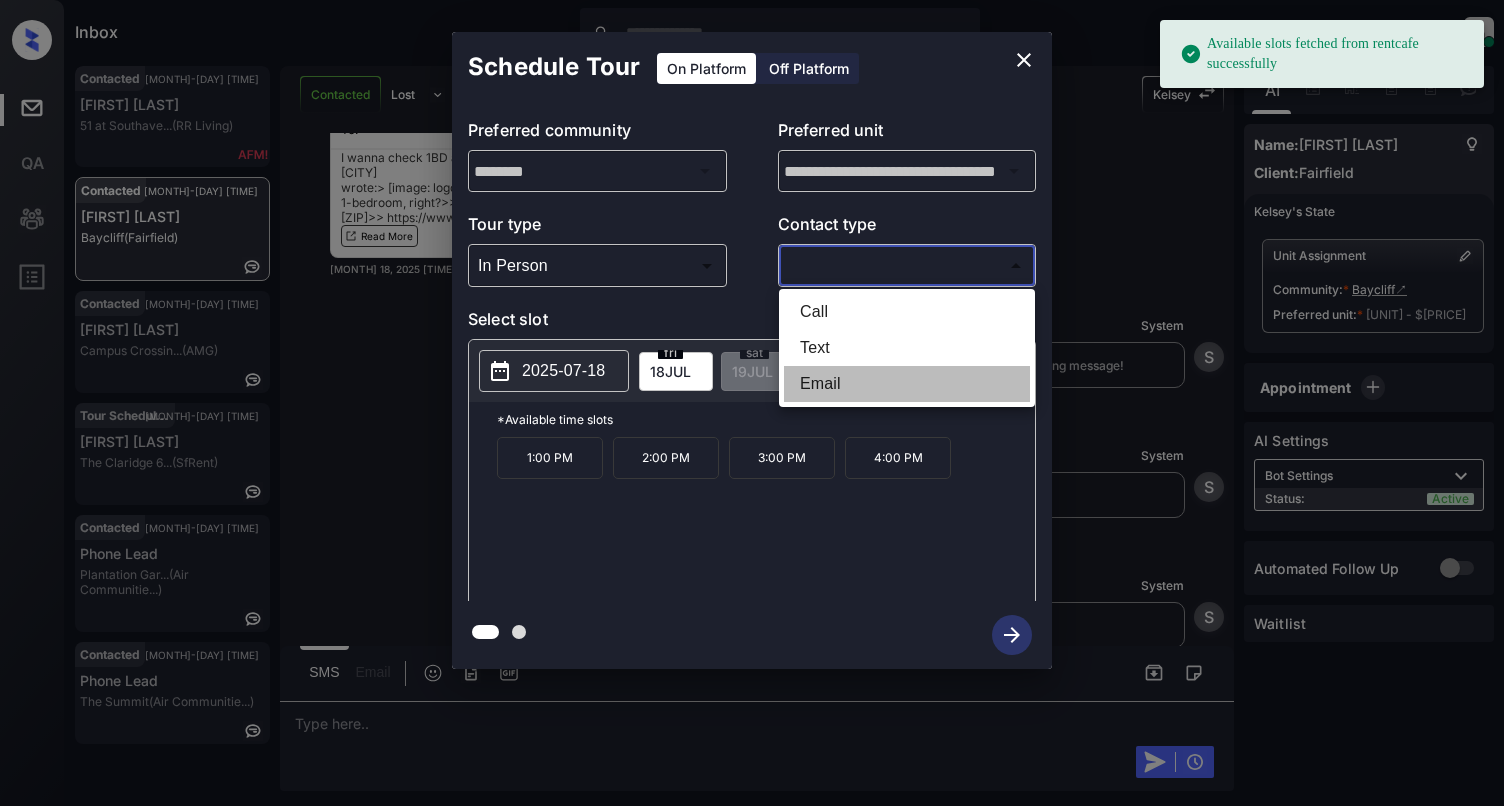click on "Email" at bounding box center (907, 384) 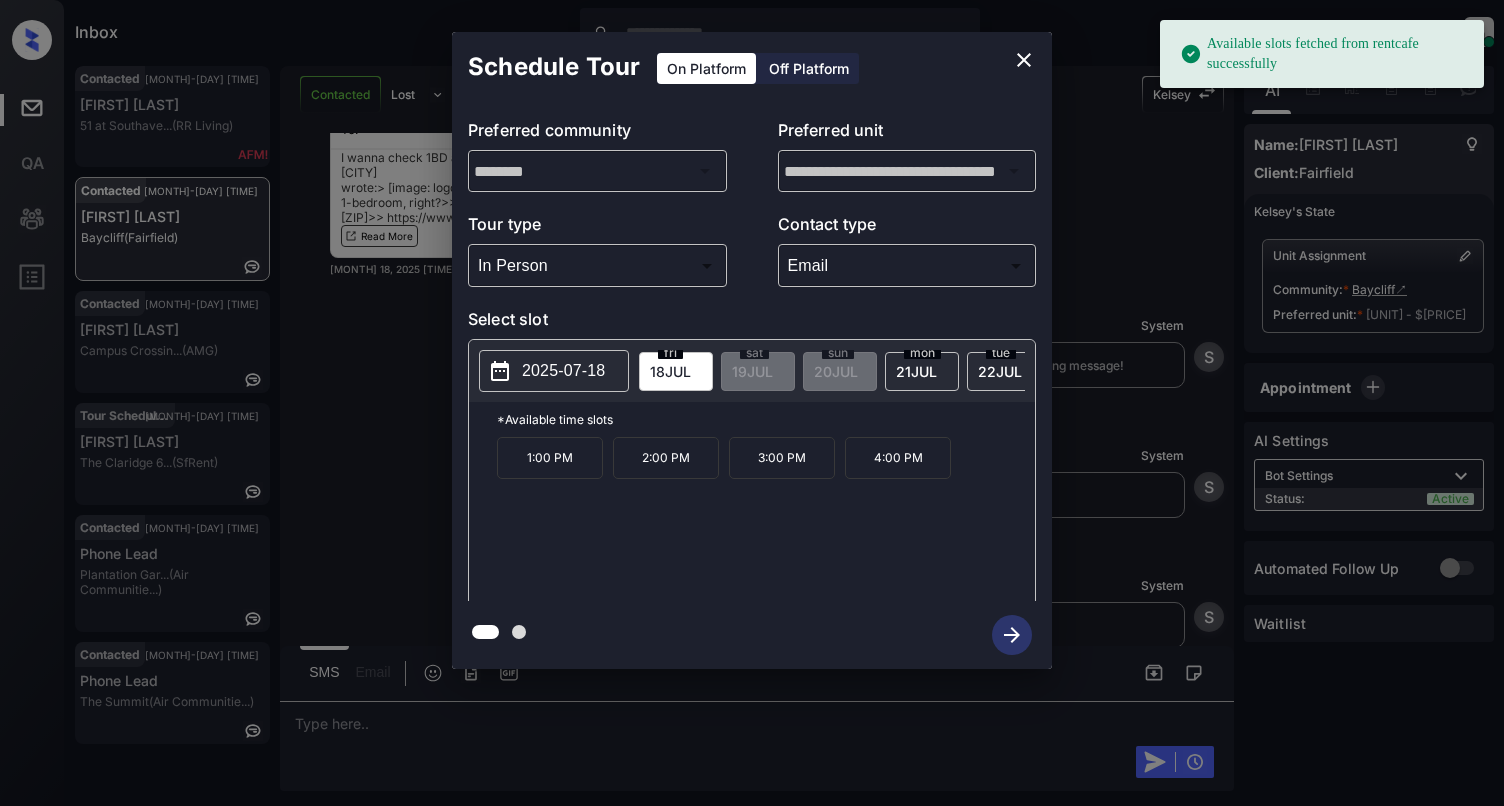 click on "2025-07-18" at bounding box center (563, 371) 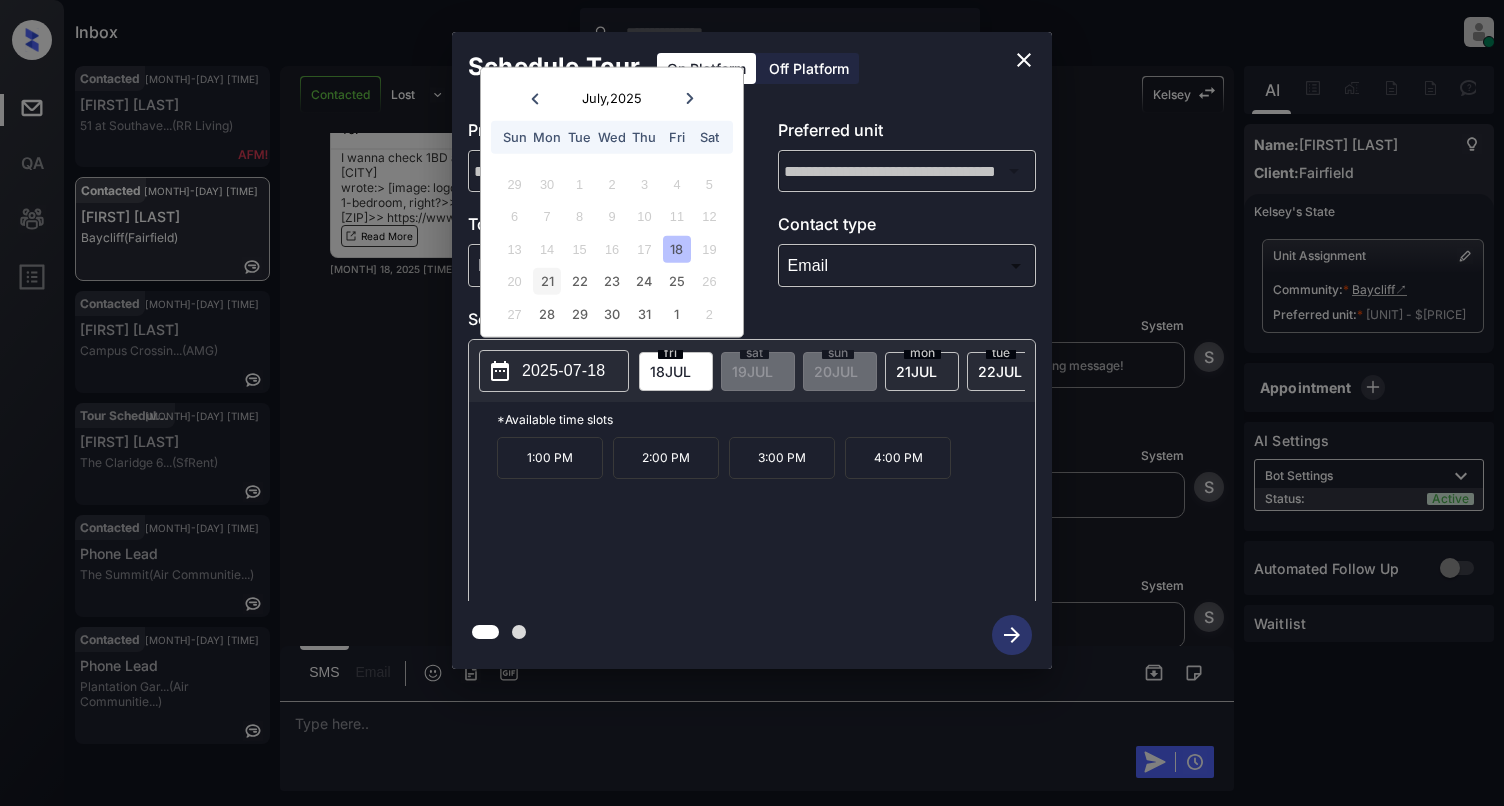 click on "21" at bounding box center (546, 281) 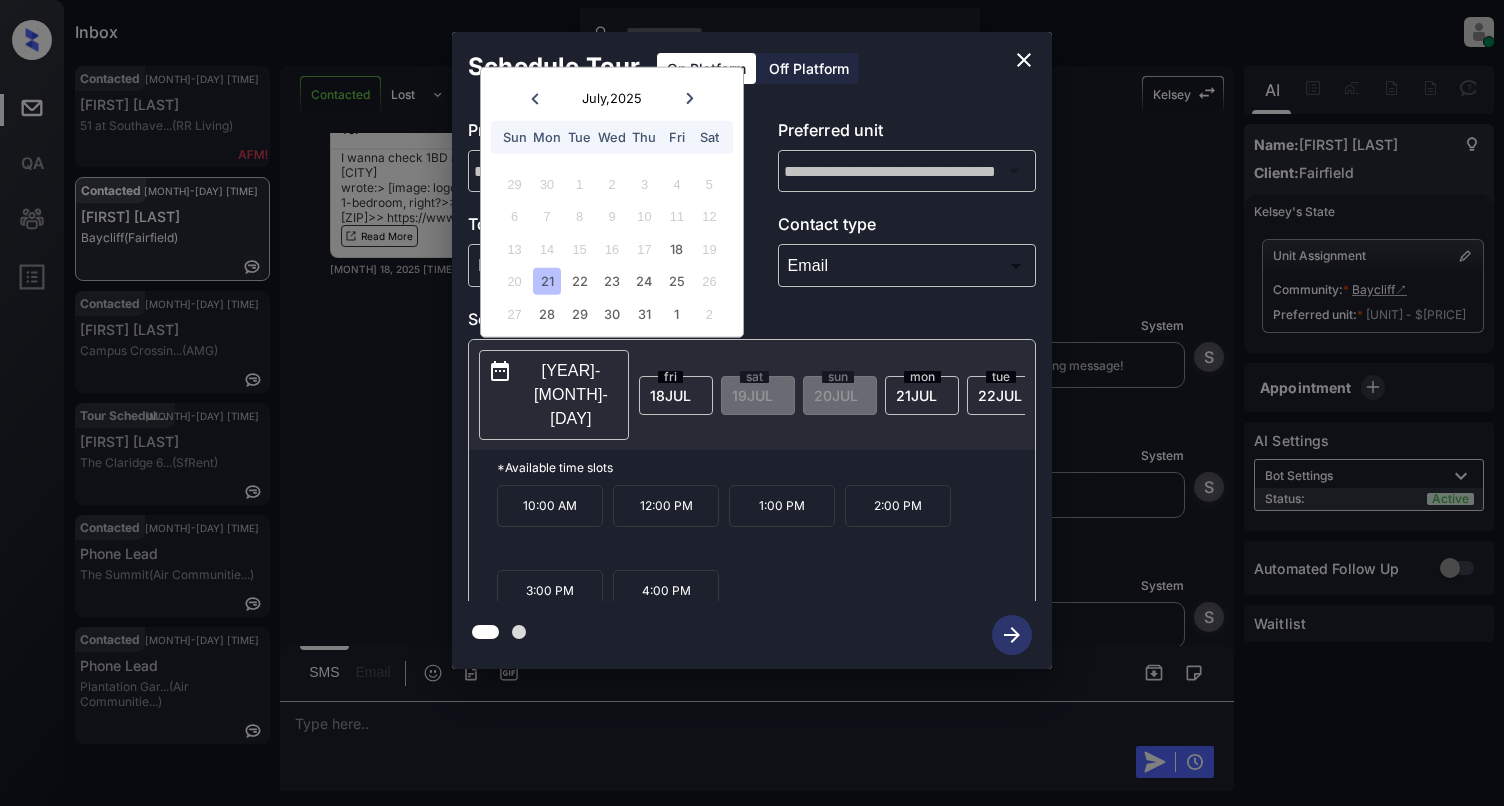 click 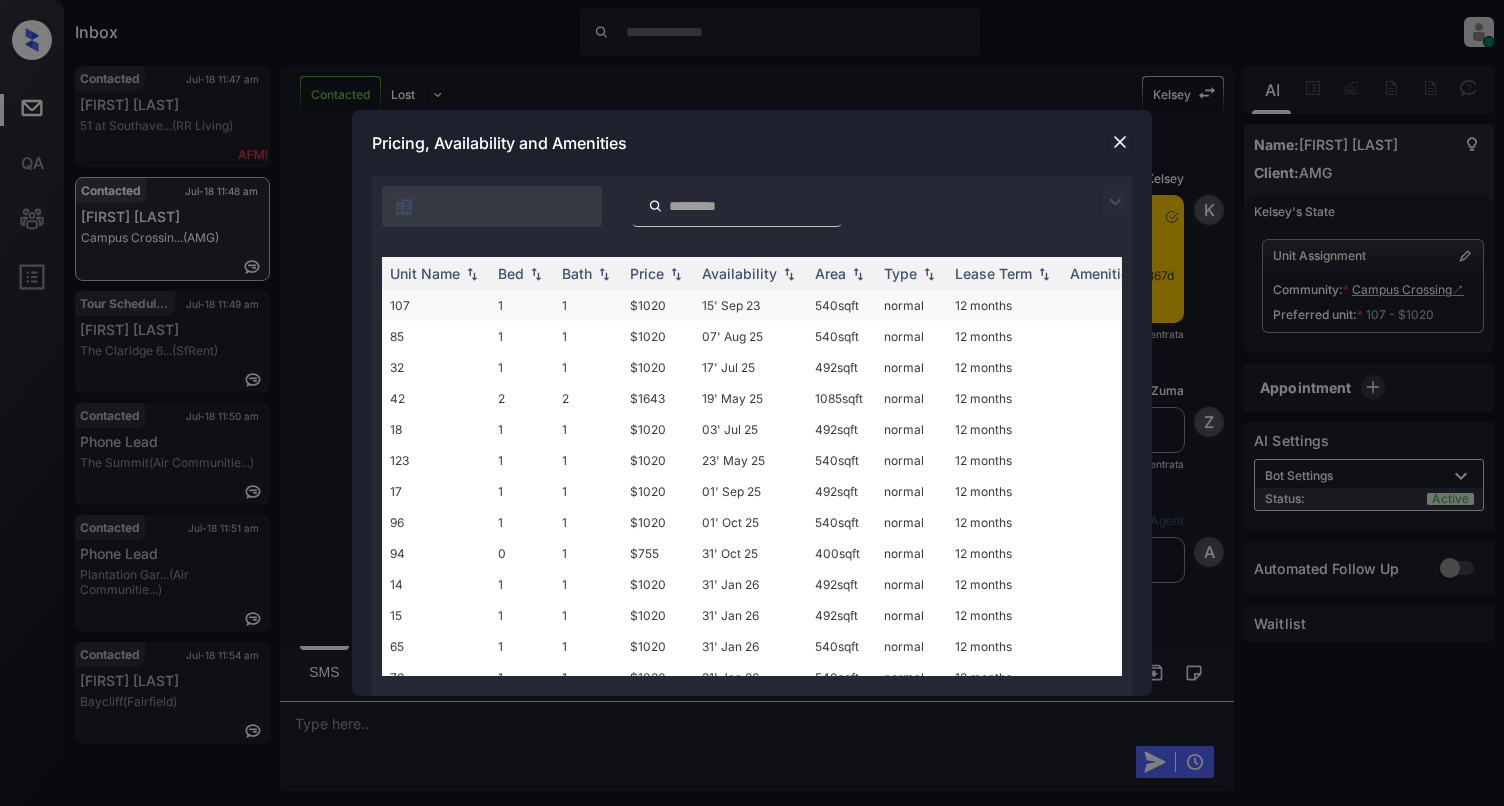 scroll, scrollTop: 0, scrollLeft: 0, axis: both 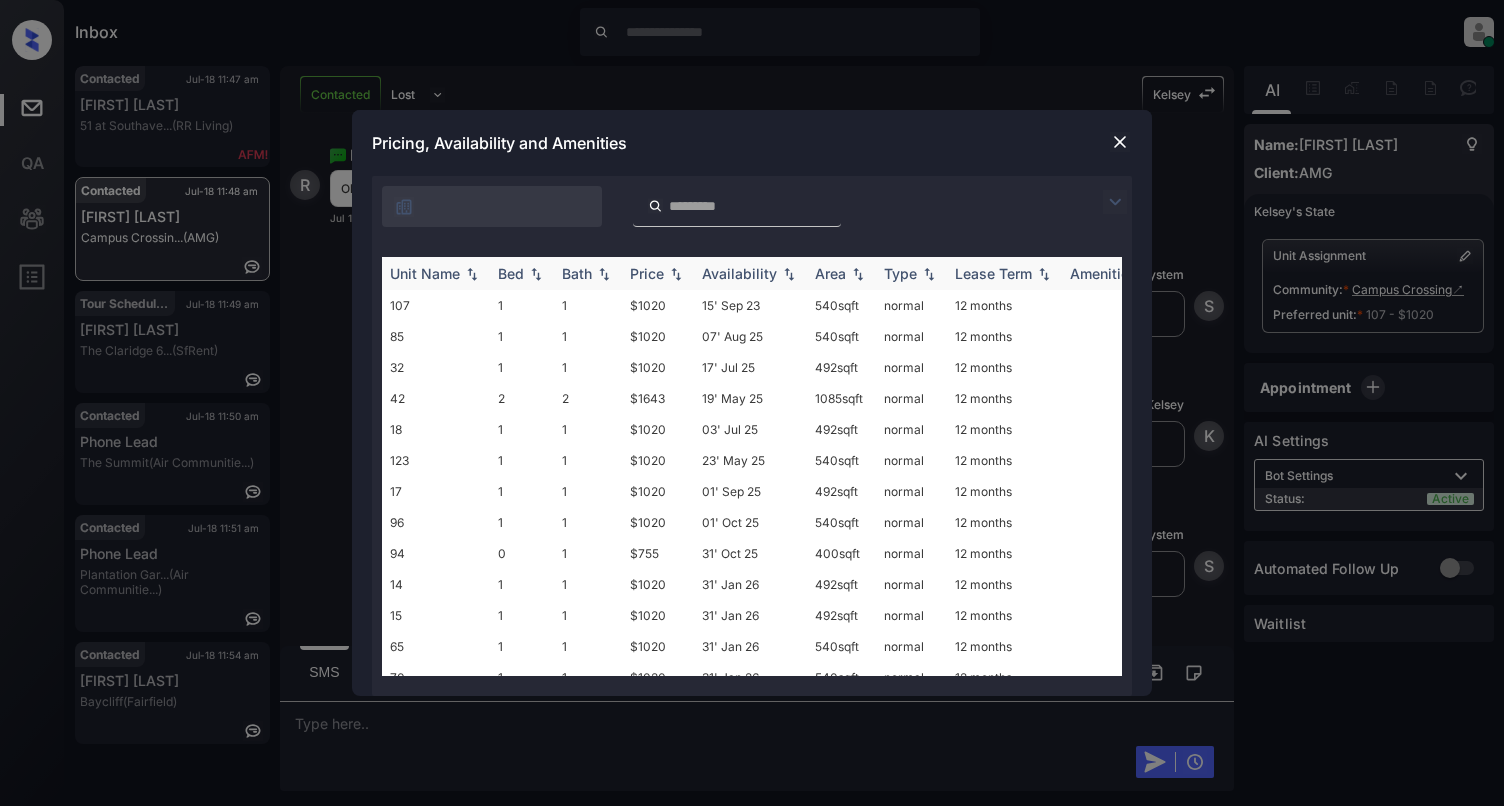 click at bounding box center [536, 274] 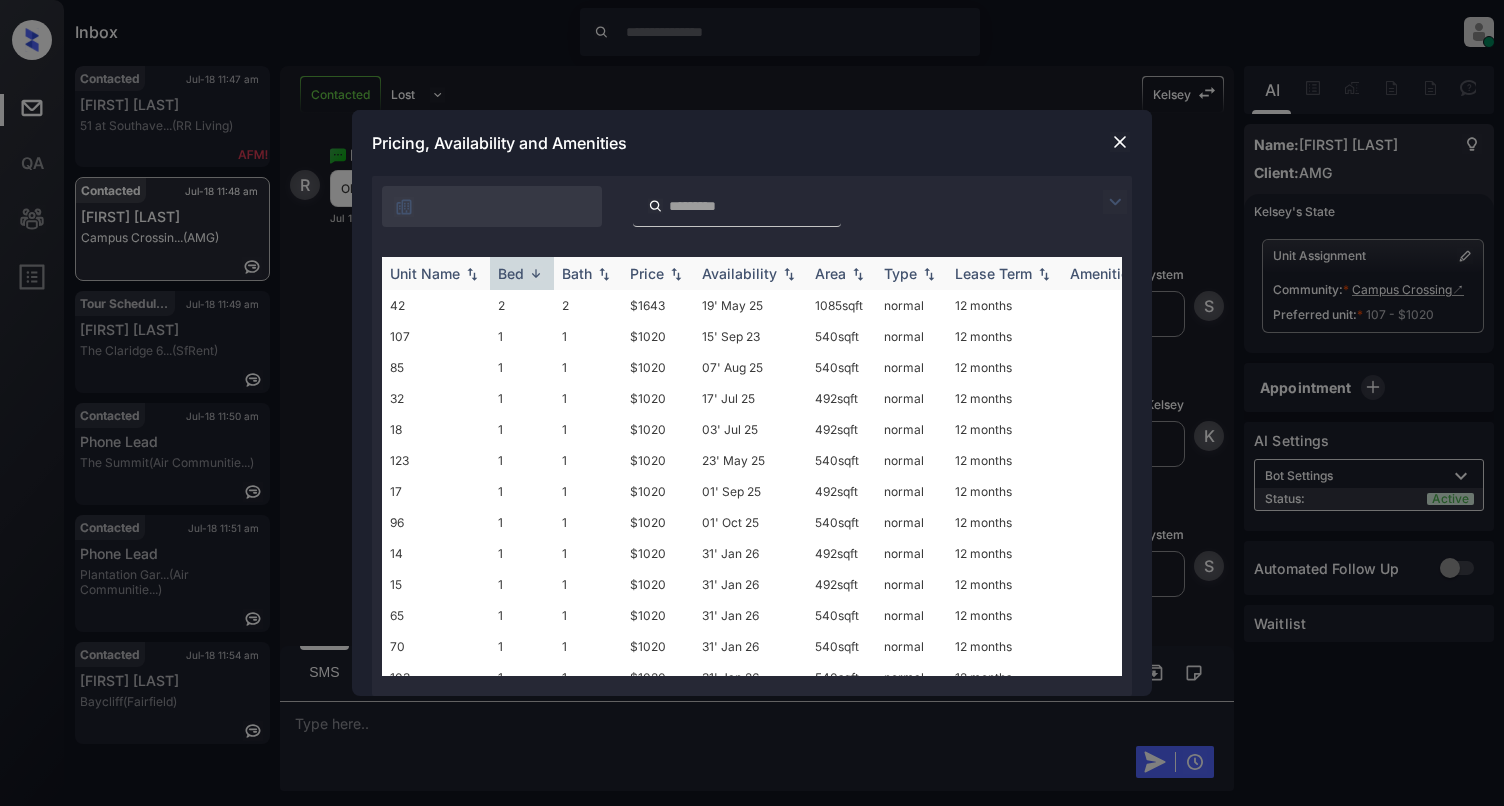 click at bounding box center (536, 273) 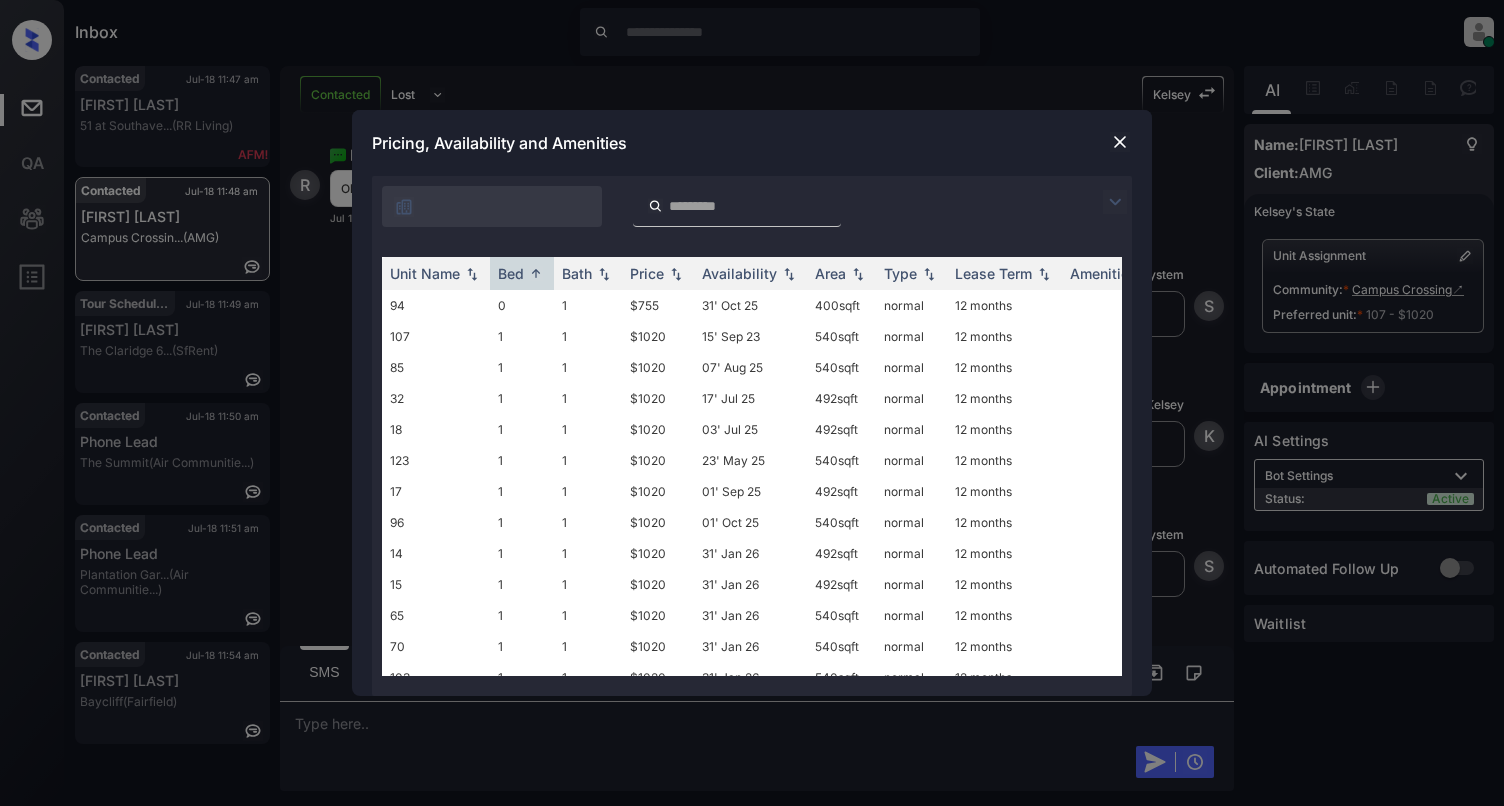 click at bounding box center [1120, 142] 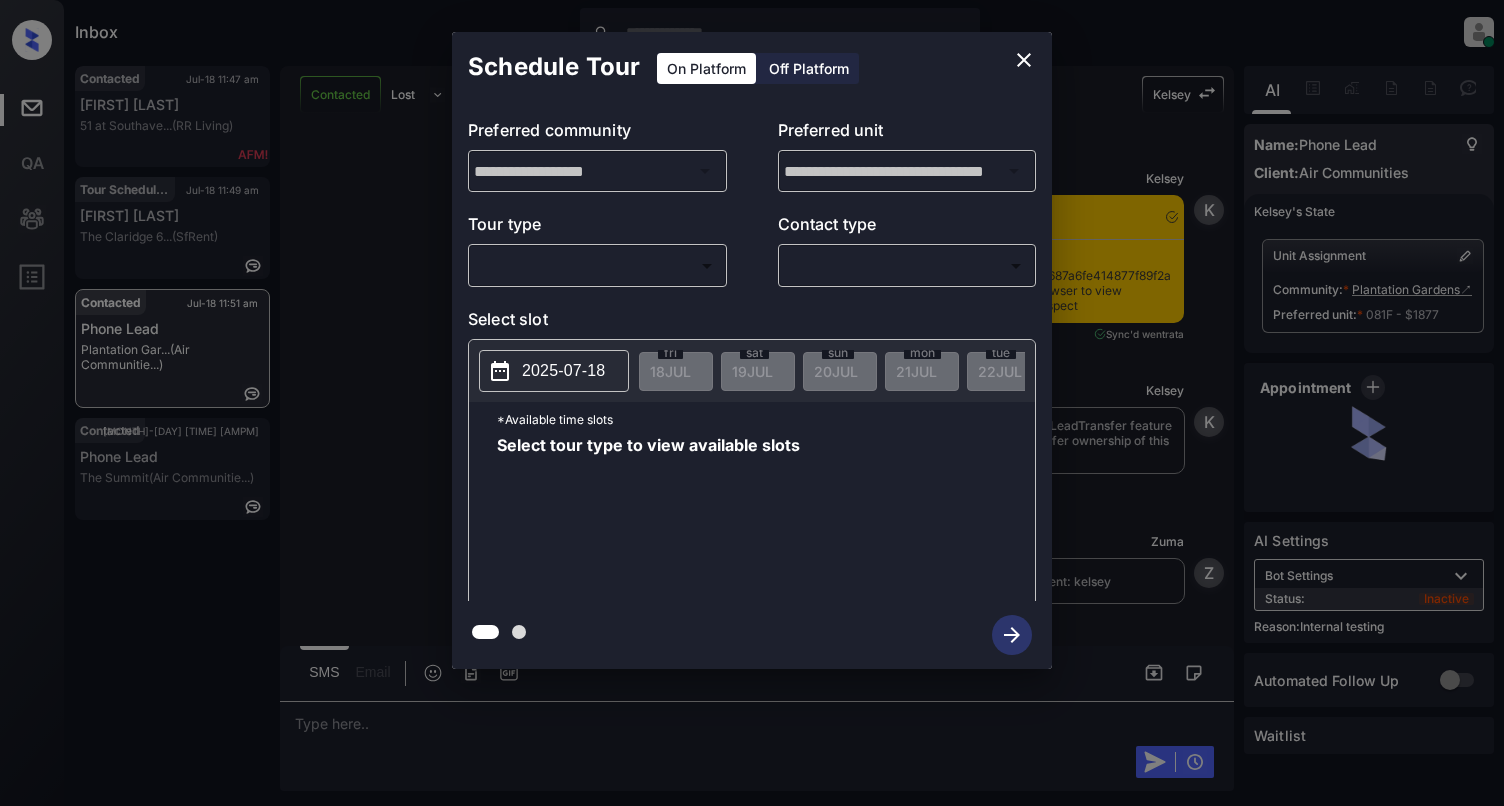 scroll, scrollTop: 0, scrollLeft: 0, axis: both 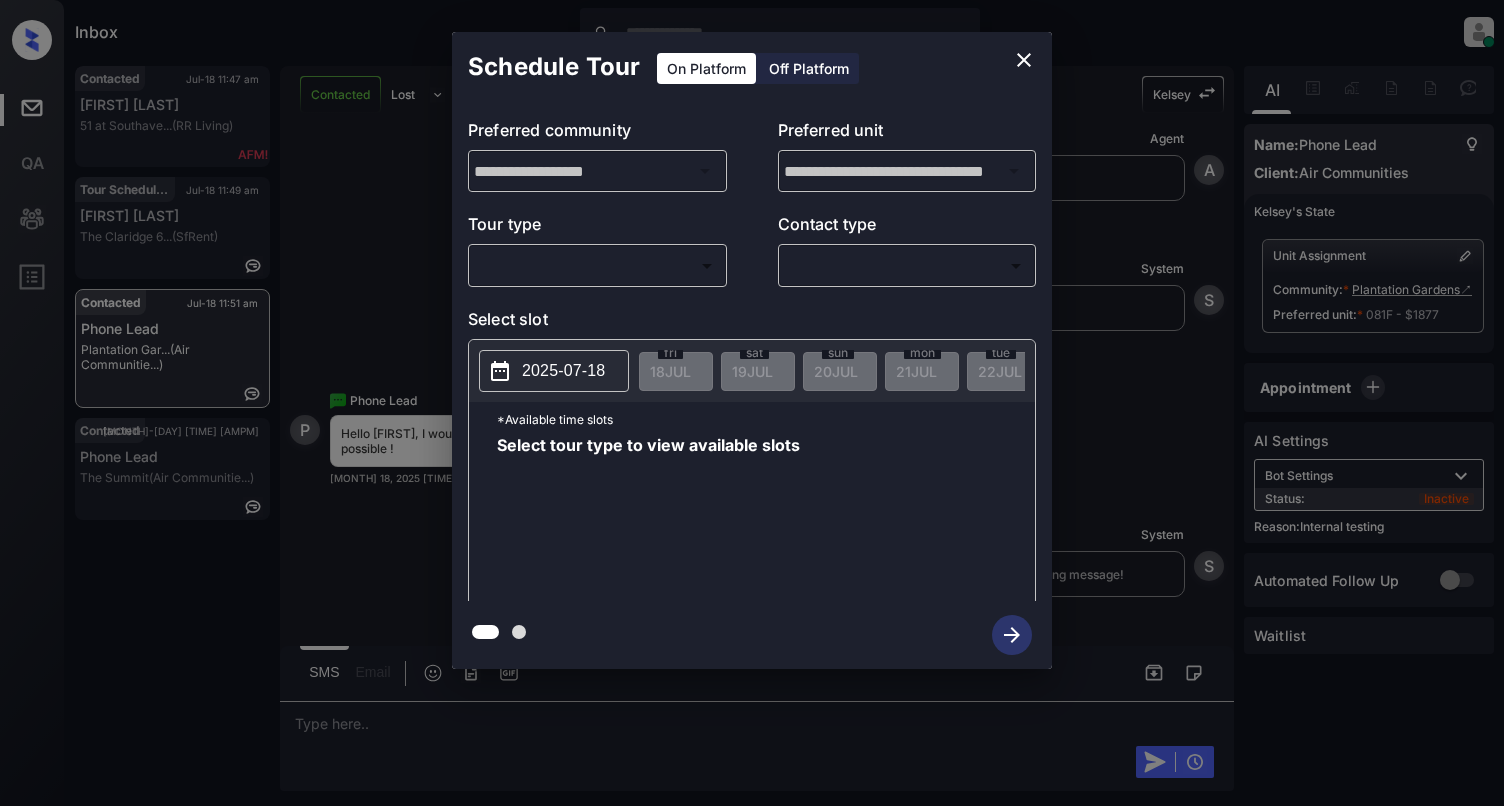 click on "Inbox Cynthia Montañez Online Set yourself   offline Set yourself   on break Profile Switch to  light  mode Sign out Contacted Jul-18 11:47 am   Shaneka Frost 51 at Southave...  (RR Living) Tour Scheduled Jul-18 11:49 am   Helyka Reyes The Claridge 6...  (SfRent) Contacted Jul-18 11:51 am   Phone Lead Plantation Gar...  (Air Communitie...) Contacted Jul-18 11:55 am   Phone Lead The Summit  (Air Communitie...) Contacted Lost Lead Sentiment: Angry Upon sliding the acknowledgement:  Lead will move to lost stage. * ​ SMS and call option will be set to opt out. AFM will be turned off for the lead. Kelsey New Message Kelsey Notes Note: <a href="https://conversation.getzuma.com/687a6fe414877f89f2aacdc7">https://conversation.getzuma.com/687a6fe414877f89f2aacdc7</a> - Paste this link into your browser to view Kelsey’s conversation with the prospect Jul 18, 2025 09:01 am  Sync'd w  entrata K New Message Kelsey Jul 18, 2025 09:01 am K New Message Zuma Lead transferred to leasing agent: kelsey Jul 18, 2025 09:01 am" at bounding box center (752, 403) 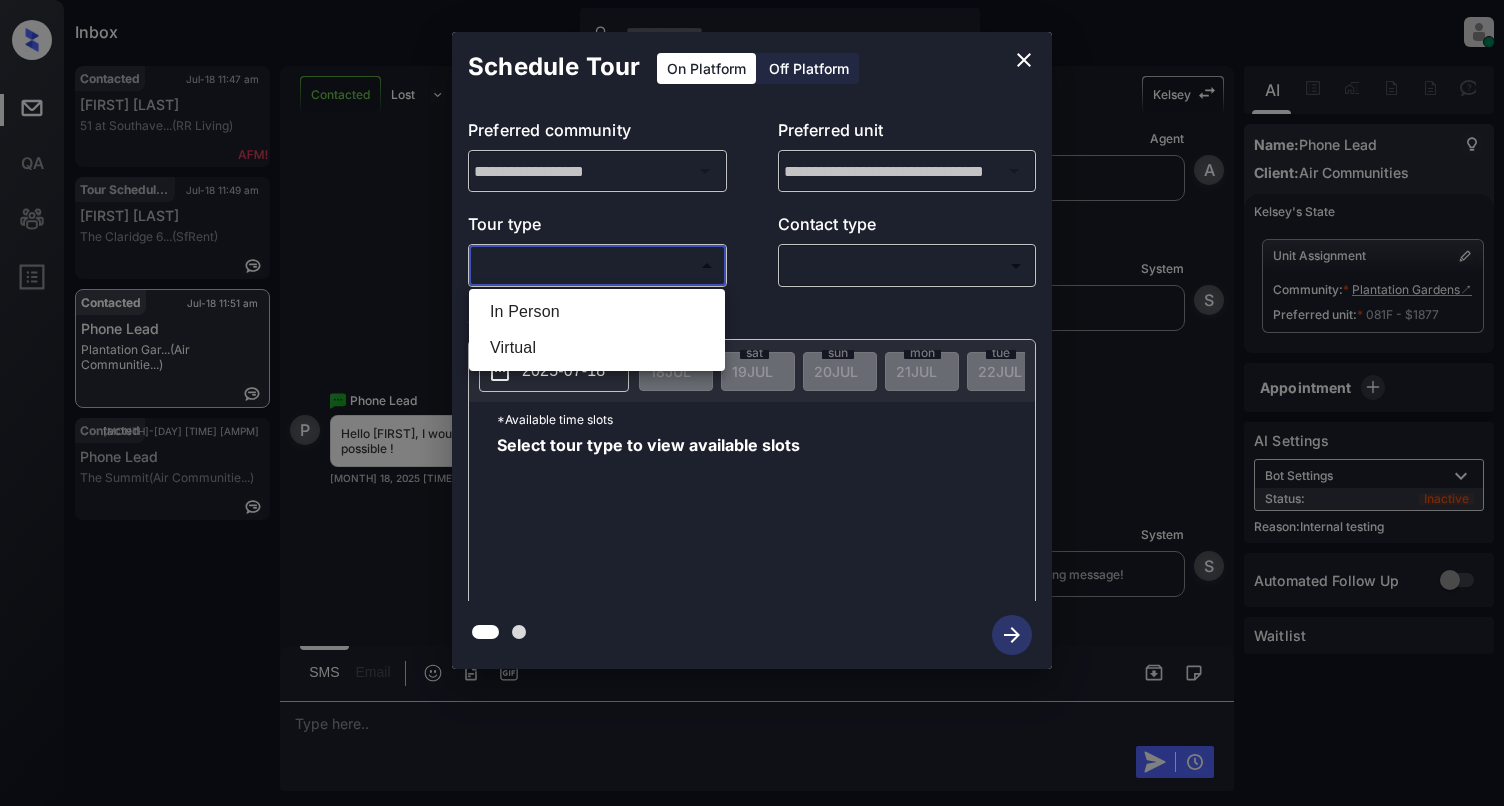 click on "In Person" at bounding box center [597, 312] 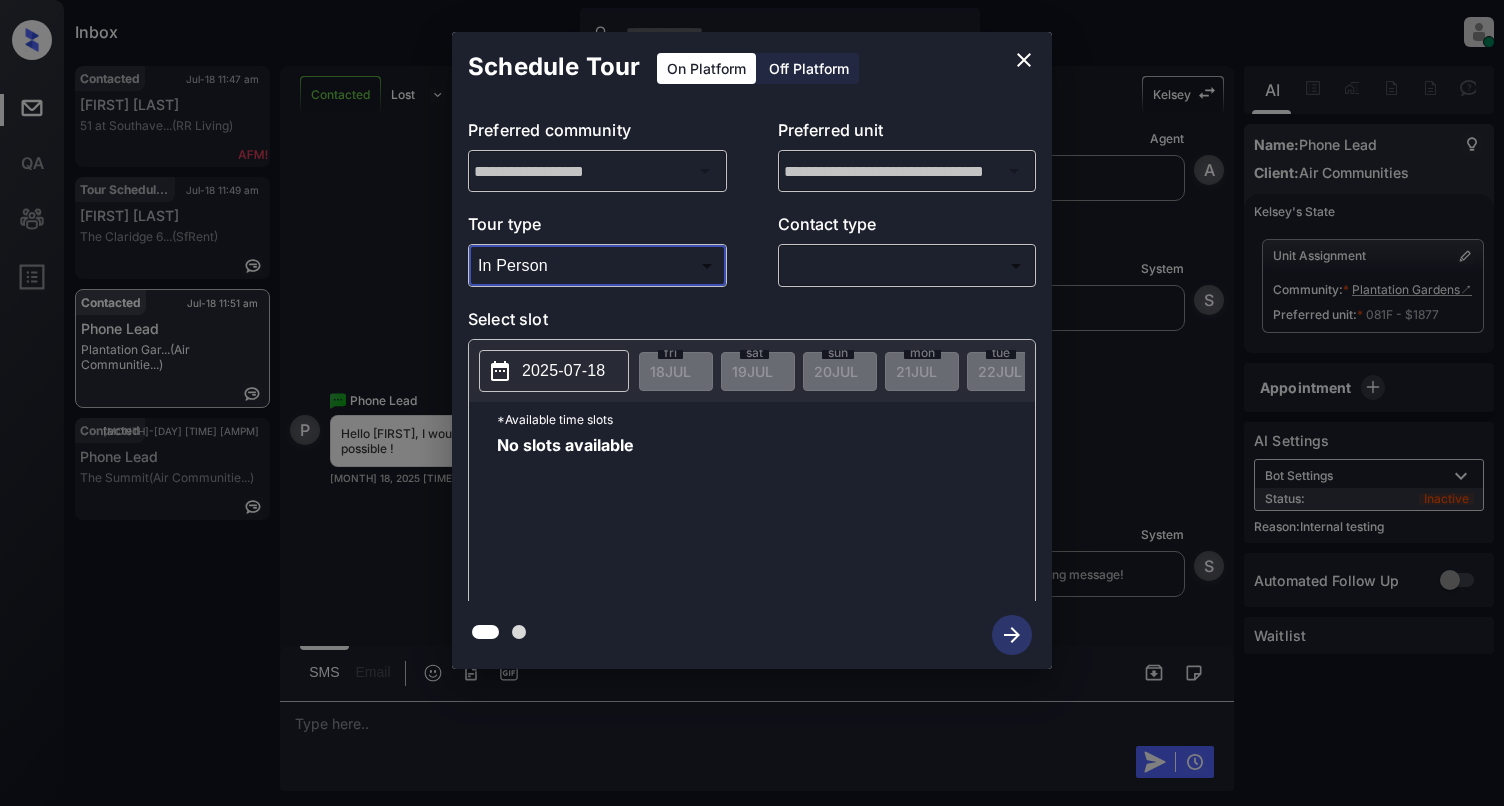 type on "********" 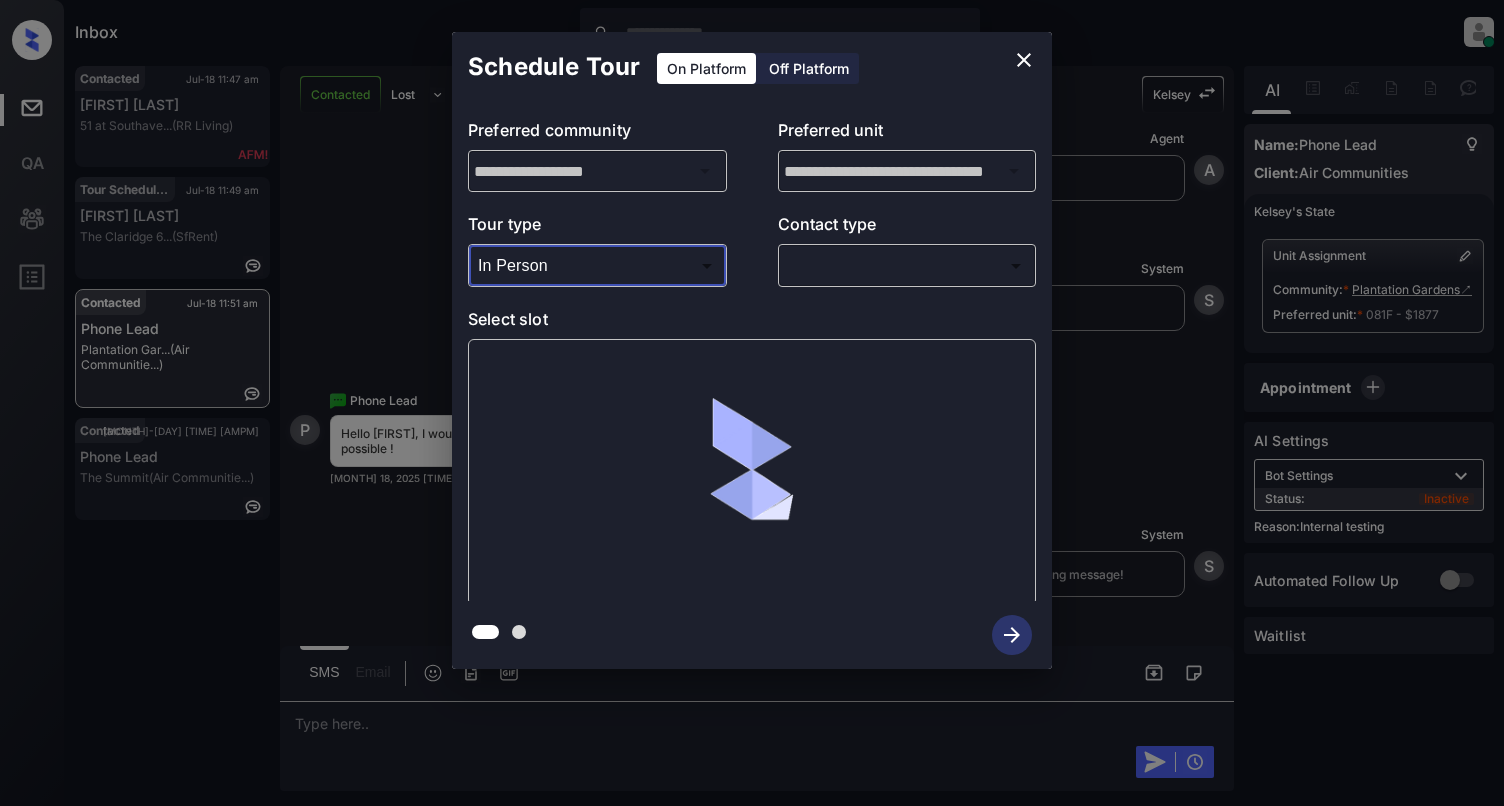 click on "Inbox Cynthia Montañez Online Set yourself   offline Set yourself   on break Profile Switch to  light  mode Sign out Contacted Jul-18 11:47 am   Shaneka Frost 51 at Southave...  (RR Living) Tour Scheduled Jul-18 11:49 am   Helyka Reyes The Claridge 6...  (SfRent) Contacted Jul-18 11:51 am   Phone Lead Plantation Gar...  (Air Communitie...) Contacted Jul-18 11:55 am   Phone Lead The Summit  (Air Communitie...) Contacted Lost Lead Sentiment: Angry Upon sliding the acknowledgement:  Lead will move to lost stage. * ​ SMS and call option will be set to opt out. AFM will be turned off for the lead. Kelsey New Message Kelsey Notes Note: <a href="https://conversation.getzuma.com/687a6fe414877f89f2aacdc7">https://conversation.getzuma.com/687a6fe414877f89f2aacdc7</a> - Paste this link into your browser to view Kelsey’s conversation with the prospect Jul 18, 2025 09:01 am  Sync'd w  entrata K New Message Kelsey Jul 18, 2025 09:01 am K New Message Zuma Lead transferred to leasing agent: kelsey Jul 18, 2025 09:01 am" at bounding box center [752, 403] 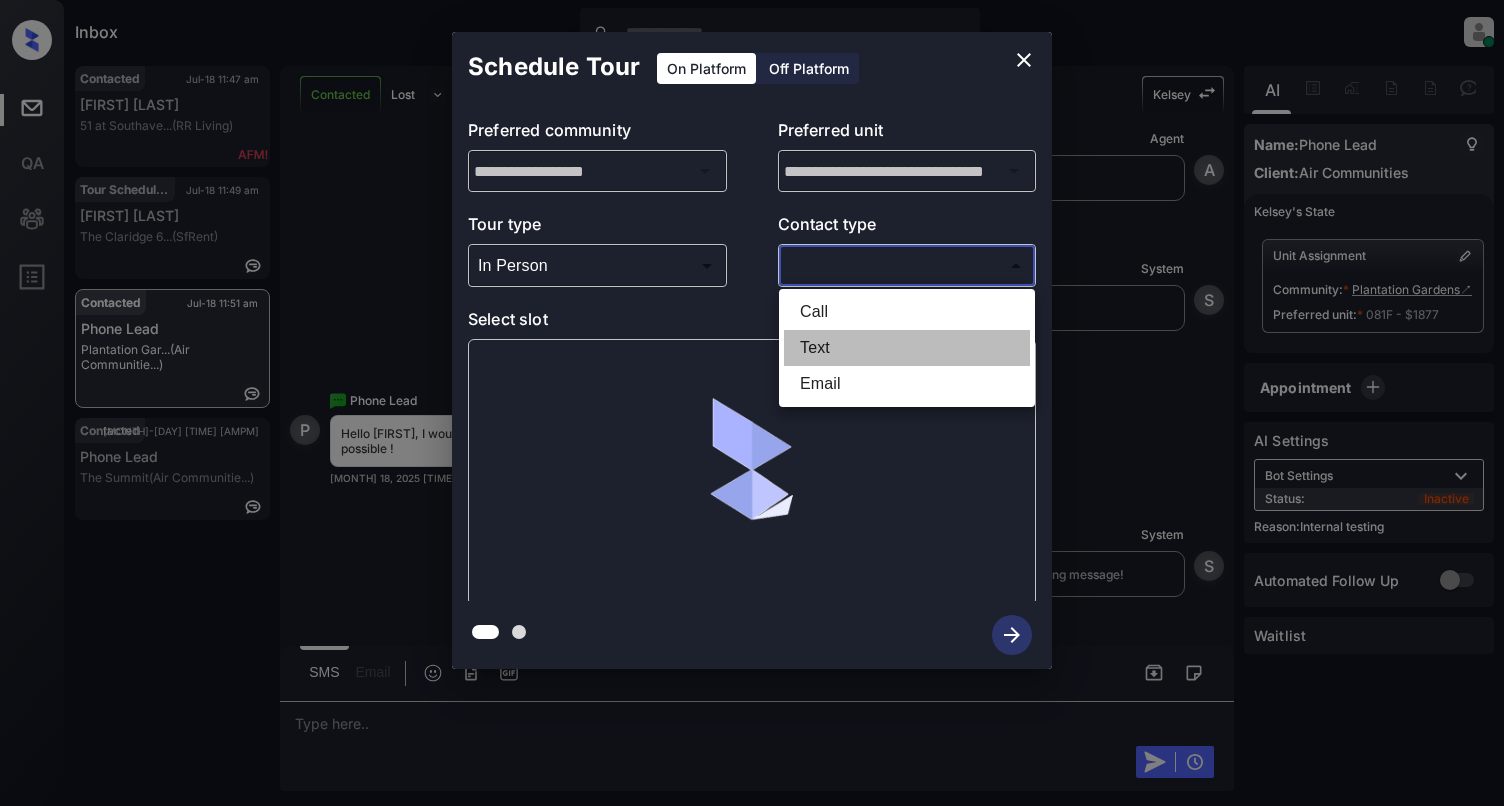click on "Text" at bounding box center [907, 348] 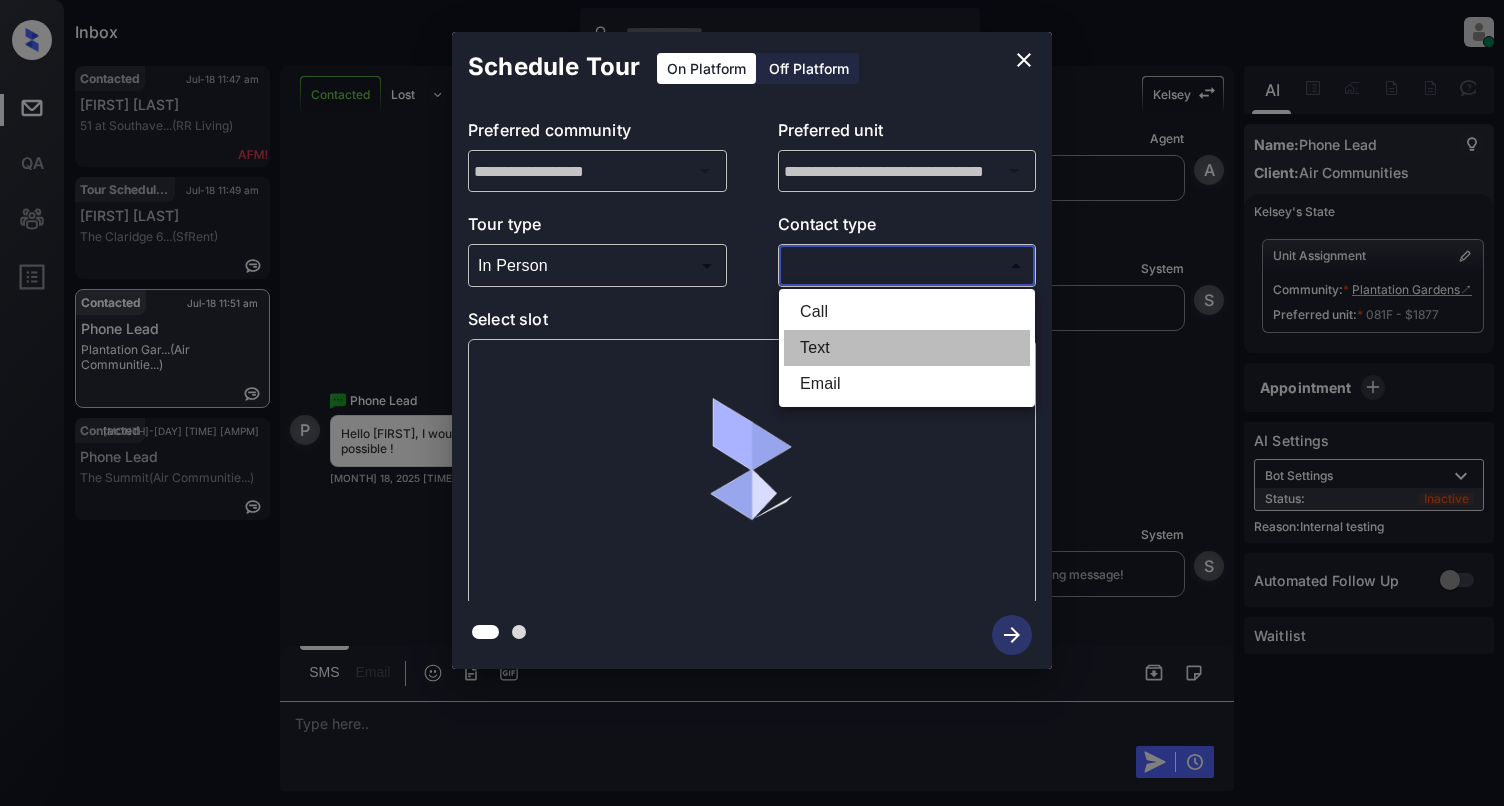 type on "****" 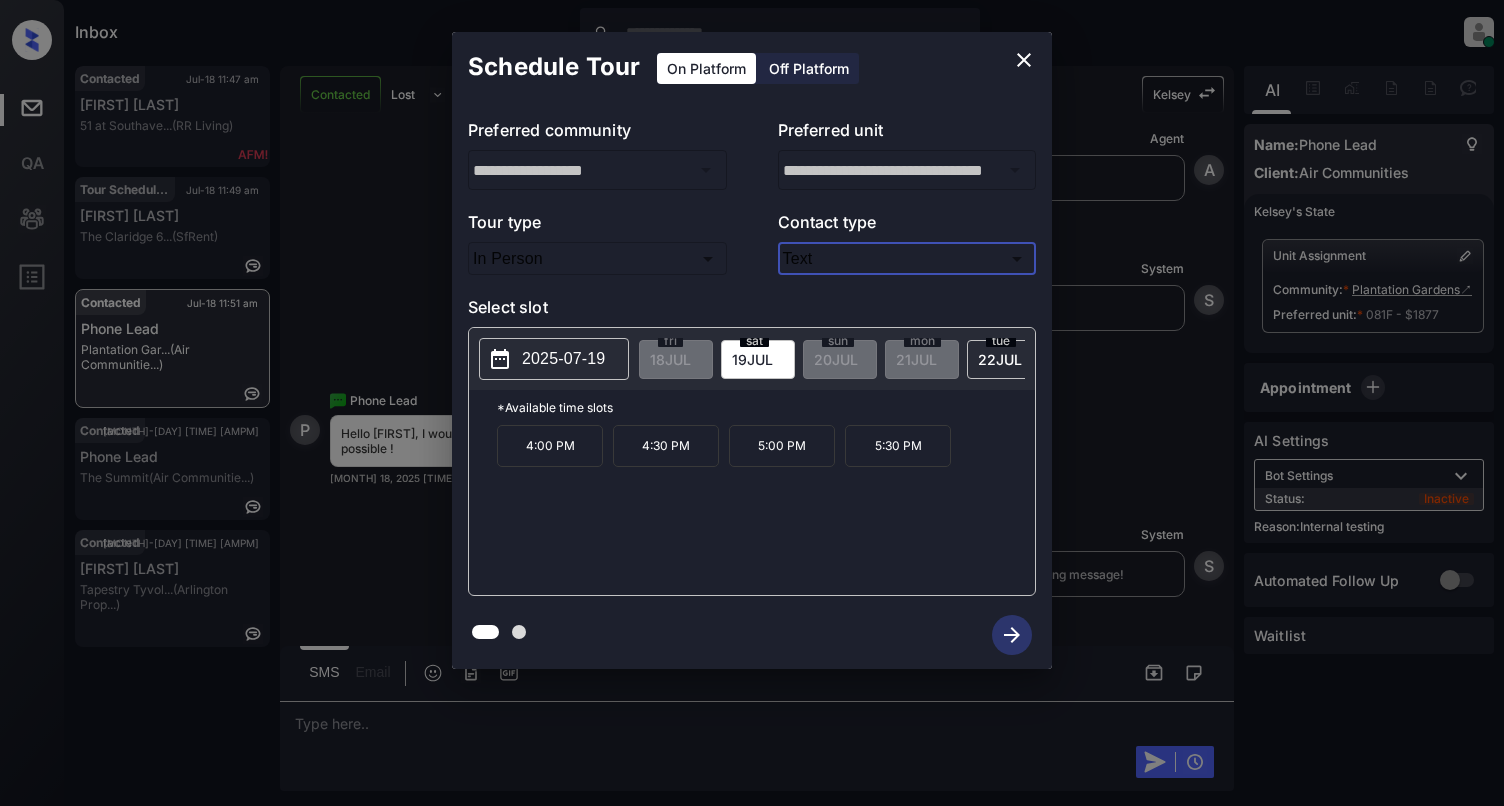 click 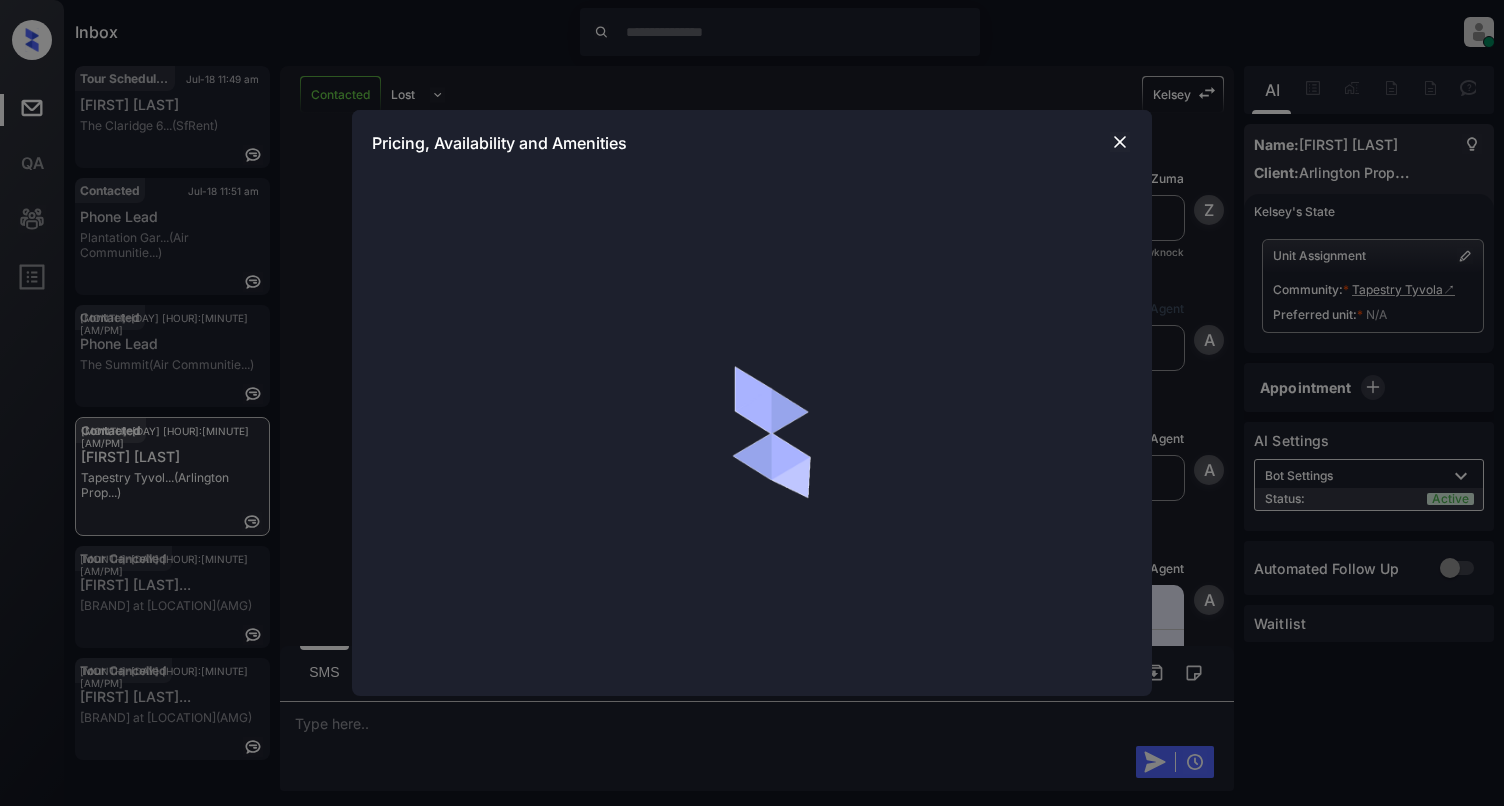 scroll, scrollTop: 0, scrollLeft: 0, axis: both 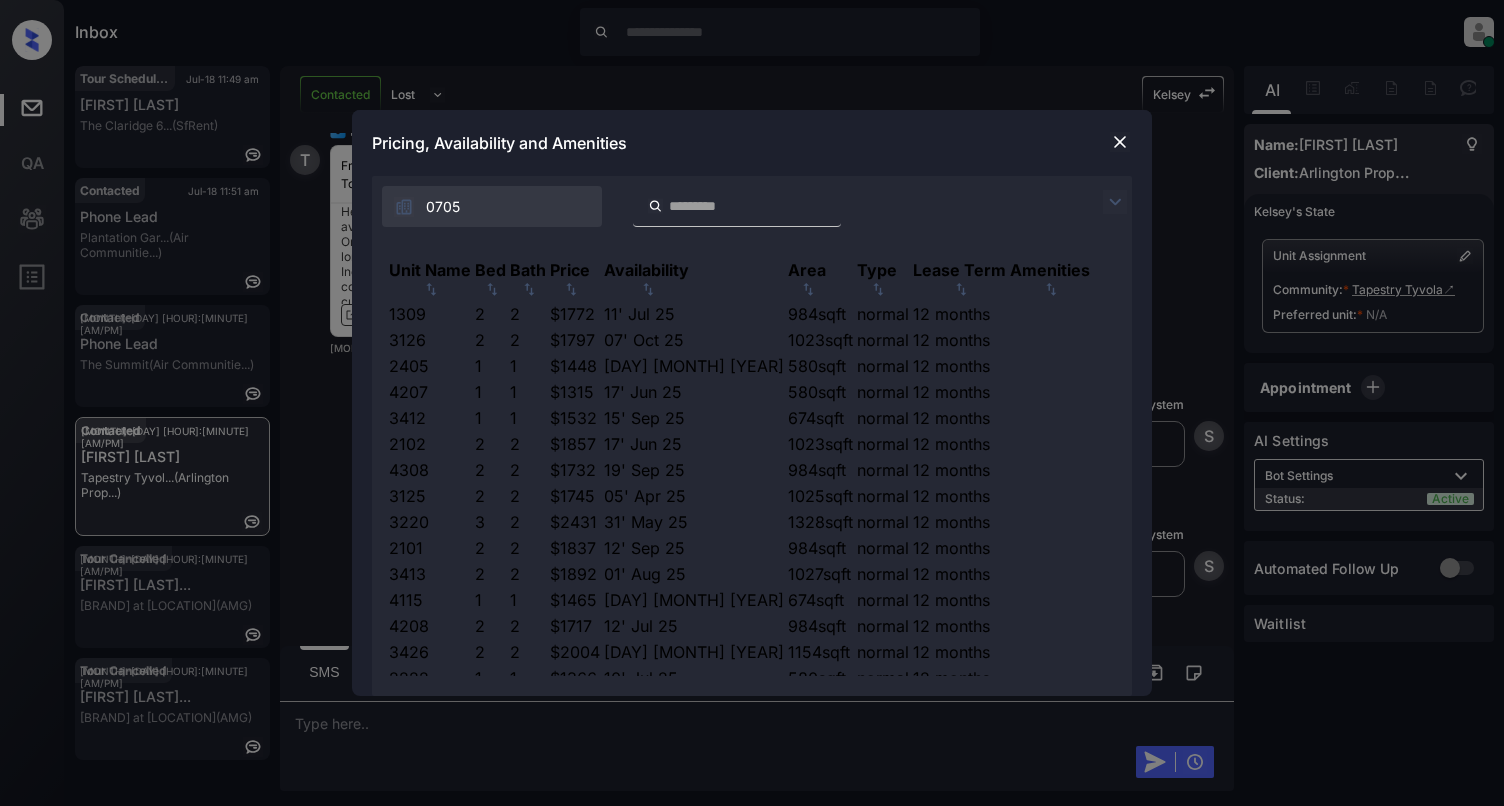 click on "1309" at bounding box center (430, 314) 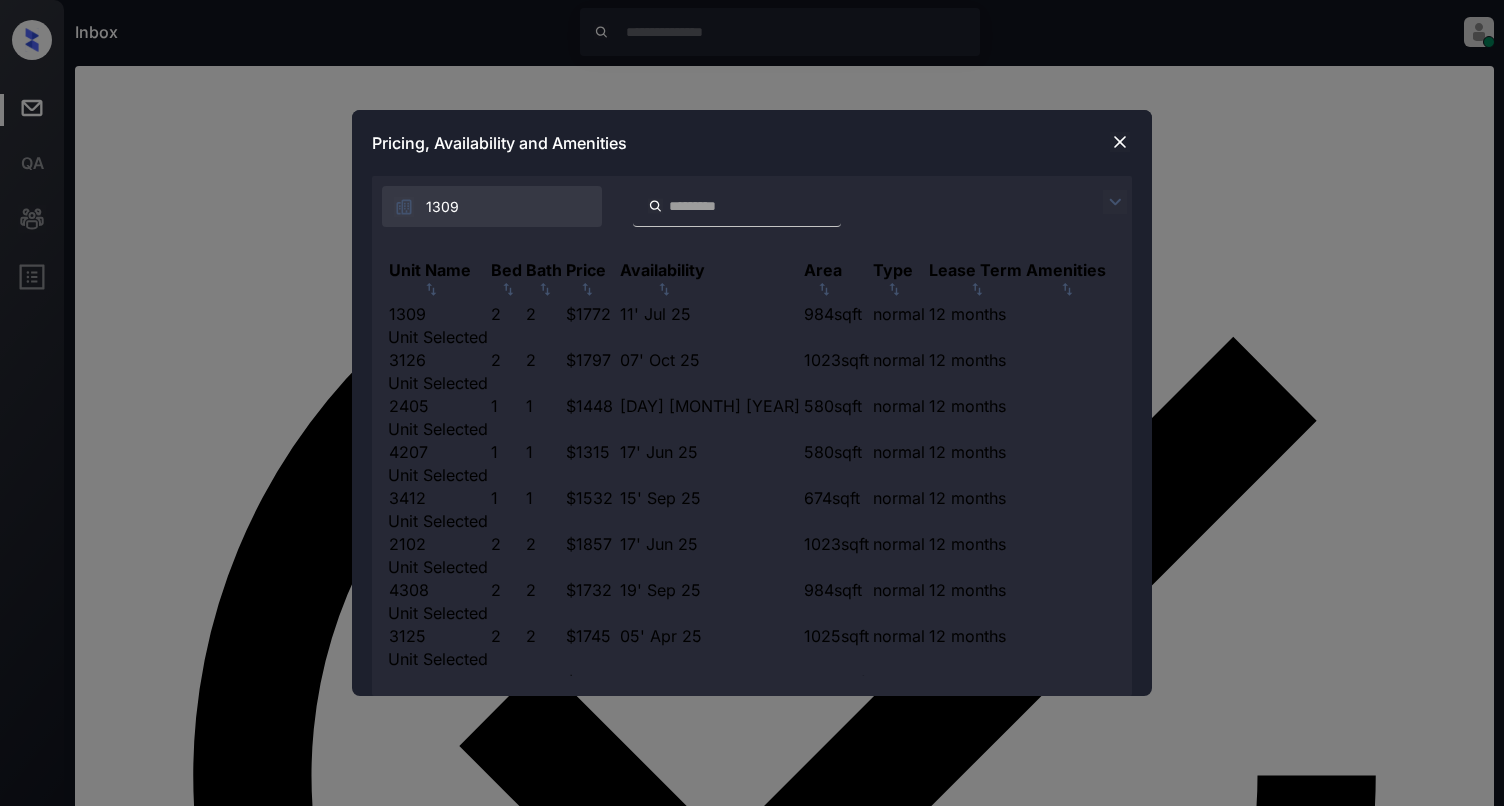 scroll, scrollTop: 1362, scrollLeft: 0, axis: vertical 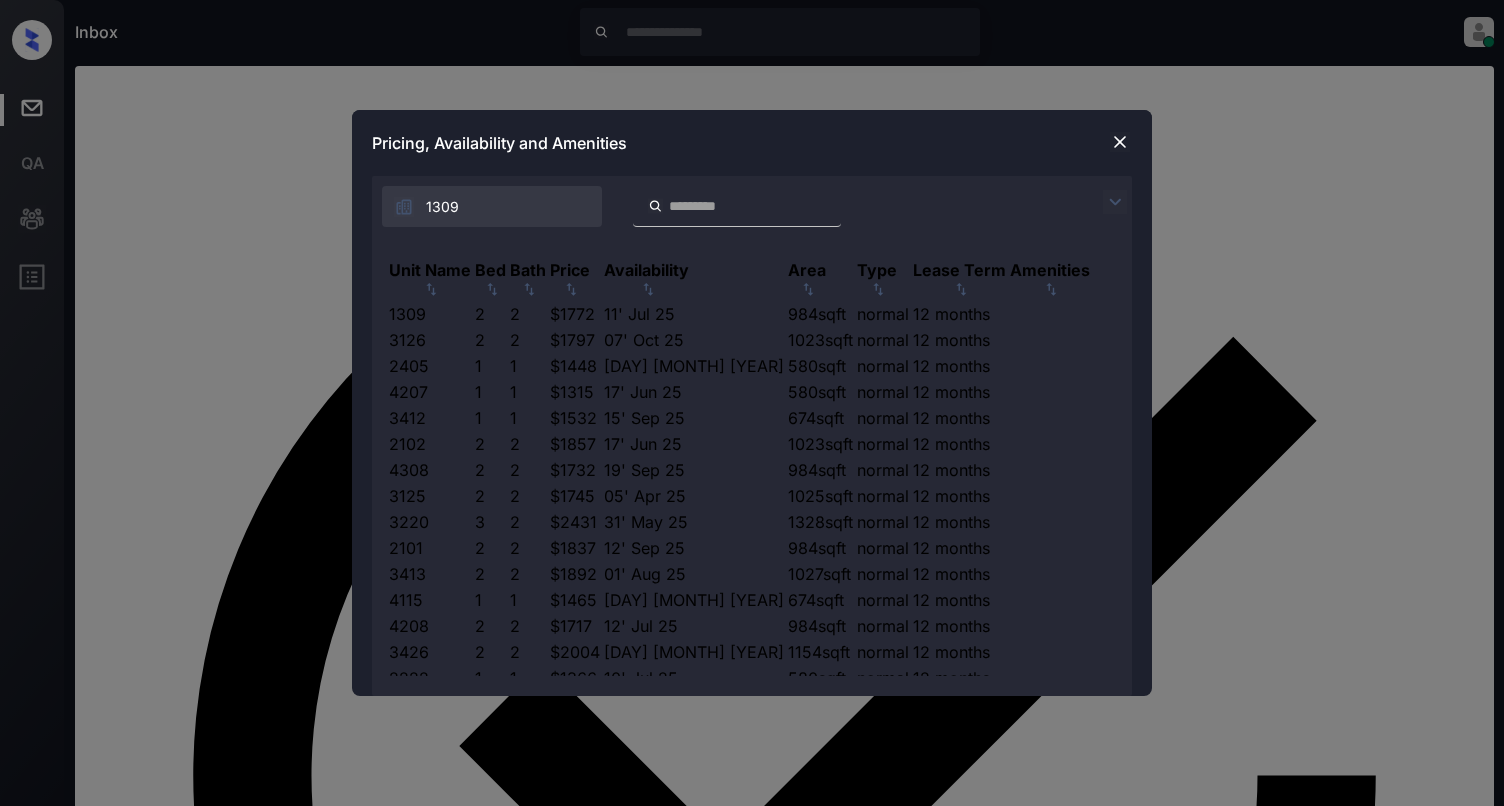 click at bounding box center [1120, 142] 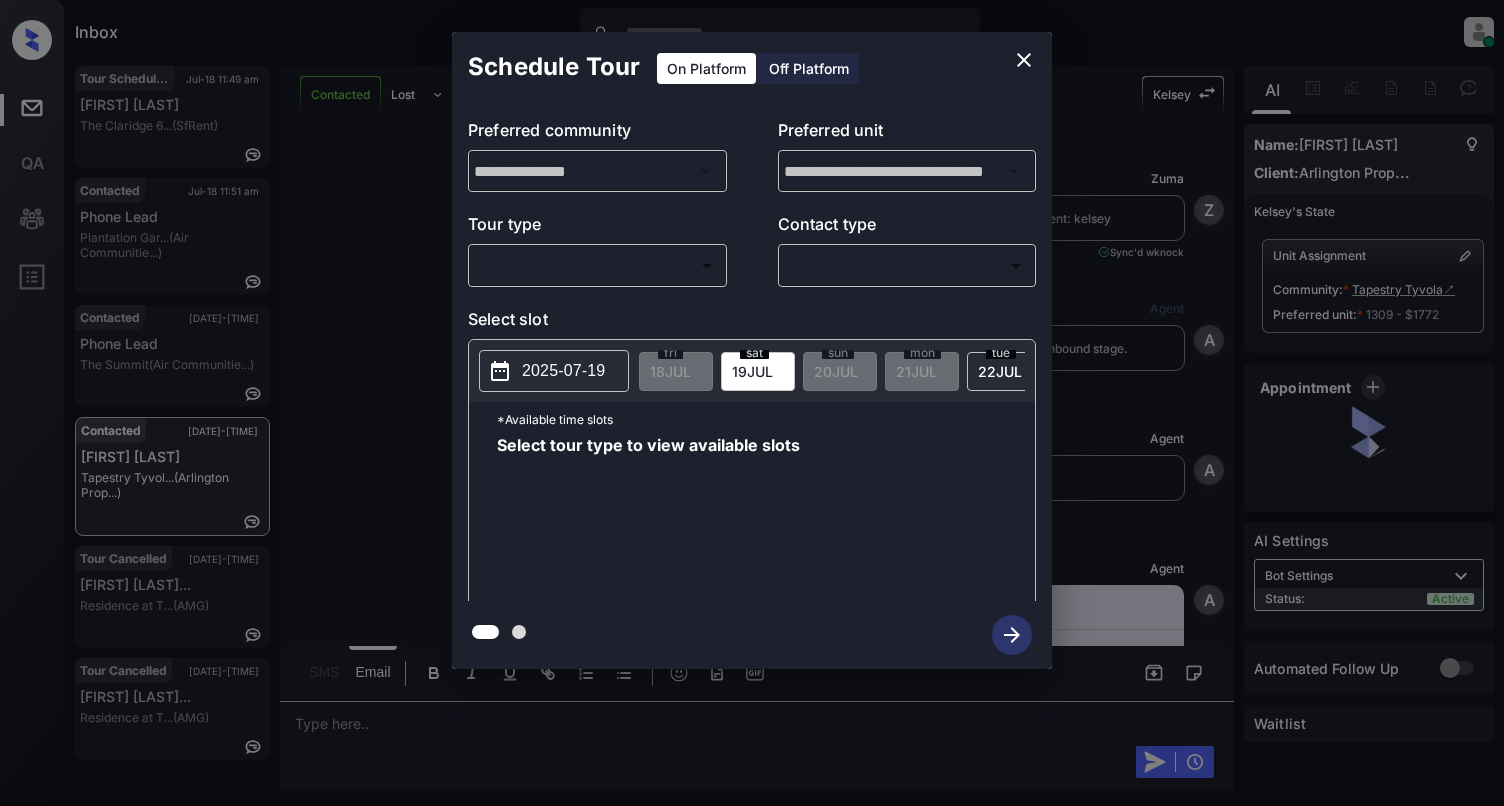 scroll, scrollTop: 0, scrollLeft: 0, axis: both 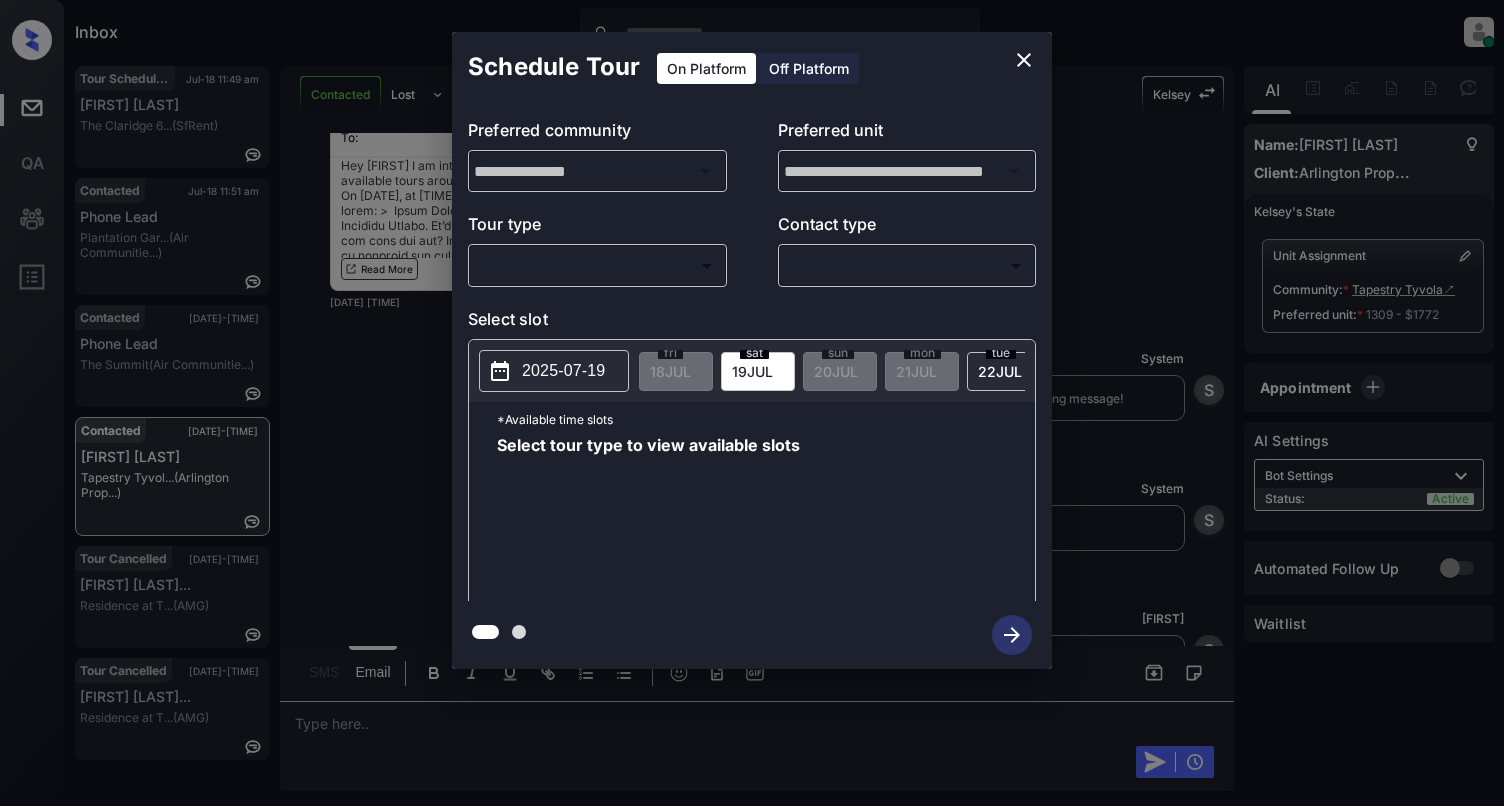 click on "Inbox [FIRST] [LAST] Online Set yourself   offline Set yourself   on break Profile Switch to  light  mode Sign out Tour Scheduled [DATE] [TIME]   [FIRST] [LAST] The Claridge 6...  (SfRent) Contacted [DATE] [TIME]   Phone Lead Plantation Gar...  (Air Communitie...) Contacted [DATE] [TIME]   Phone Lead The Summit  (Air Communitie...) Contacted [DATE] [TIME]   [FIRST] [LAST] Tapestry Tyvol...  (Arlington Prop...) Tour Cancelled [DATE] [TIME]   [FIRST] [LAST]... Residence at T...  (AMG) Tour Cancelled [DATE] [TIME]   [FIRST] [LAST]... Residence at T...  (AMG) Contacted Lost Lead Sentiment: Angry Upon sliding the acknowledgement:  Lead will move to lost stage. * ​ SMS and call option will be set to opt out. AFM will be turned off for the lead. [FIRST] New Message Zuma Lead transferred to leasing agent: [FIRST] [DATE] [TIME]  Sync'd w  knock [FIRST] New Message Agent Lead created via webhook in Inbound stage. [DATE] [TIME] [FIRST] New Message Agent AFM Request sent to [FIRST]. [DATE] [TIME] [FIRST]" at bounding box center [752, 403] 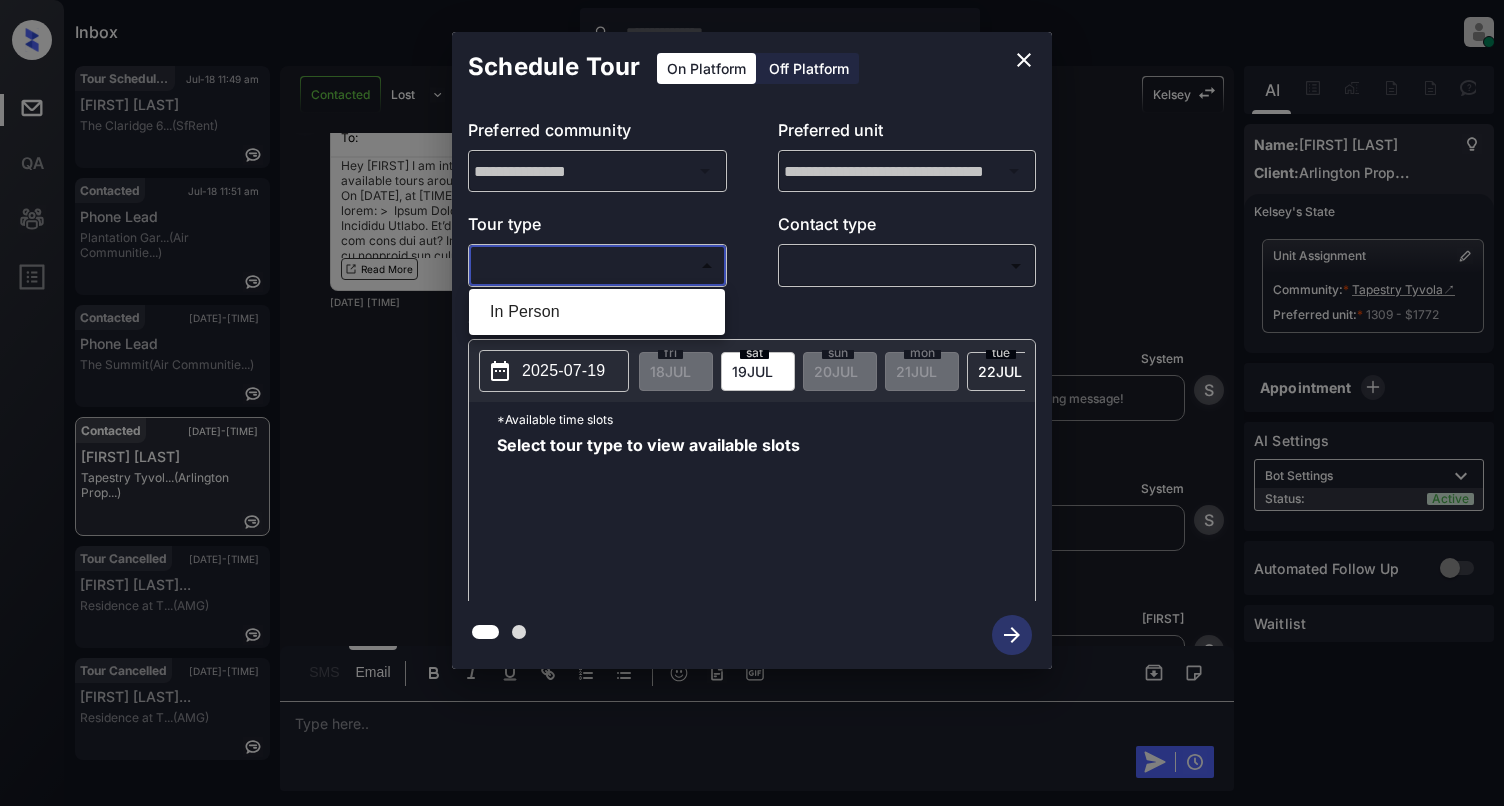 click on "In Person" at bounding box center (597, 312) 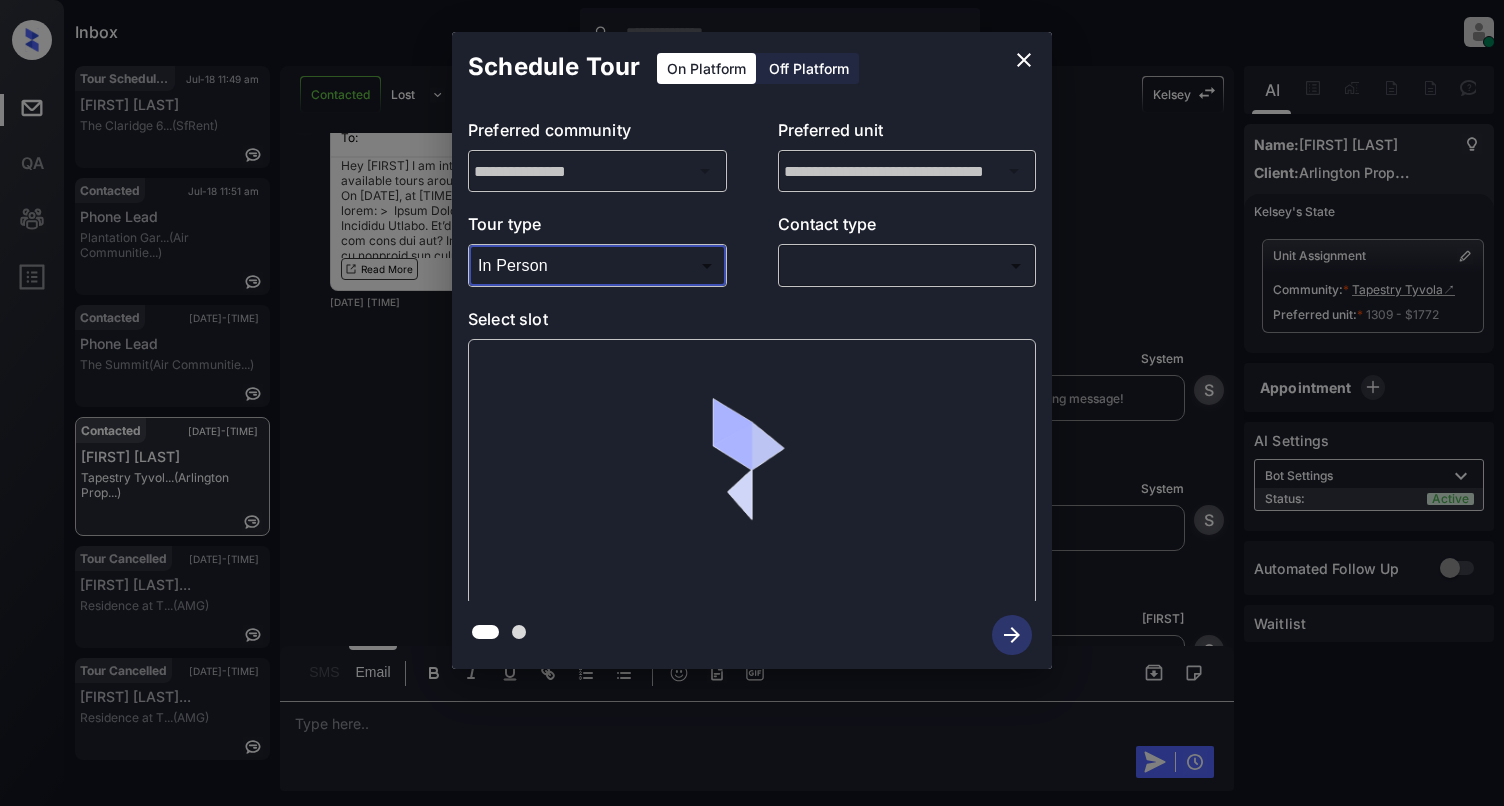 click on "Inbox [FIRST] [LAST] Online Set yourself   offline Set yourself   on break Profile Switch to  light  mode Sign out Tour Scheduled [DATE] [TIME]   [FIRST] [LAST] The Claridge 6...  (SfRent) Contacted [DATE] [TIME]   Phone Lead Plantation Gar...  (Air Communitie...) Contacted [DATE] [TIME]   Phone Lead The Summit  (Air Communitie...) Contacted [DATE] [TIME]   [FIRST] [LAST] Tapestry Tyvol...  (Arlington Prop...) Tour Cancelled [DATE] [TIME]   [FIRST] [LAST]... Residence at T...  (AMG) Tour Cancelled [DATE] [TIME]   [FIRST] [LAST]... Residence at T...  (AMG) Contacted Lost Lead Sentiment: Angry Upon sliding the acknowledgement:  Lead will move to lost stage. * ​ SMS and call option will be set to opt out. AFM will be turned off for the lead. [FIRST] New Message Zuma Lead transferred to leasing agent: [FIRST] [DATE] [TIME]  Sync'd w  knock [FIRST] New Message Agent Lead created via webhook in Inbound stage. [DATE] [TIME] [FIRST] New Message Agent AFM Request sent to [FIRST]. [DATE] [TIME] [FIRST]" at bounding box center [752, 403] 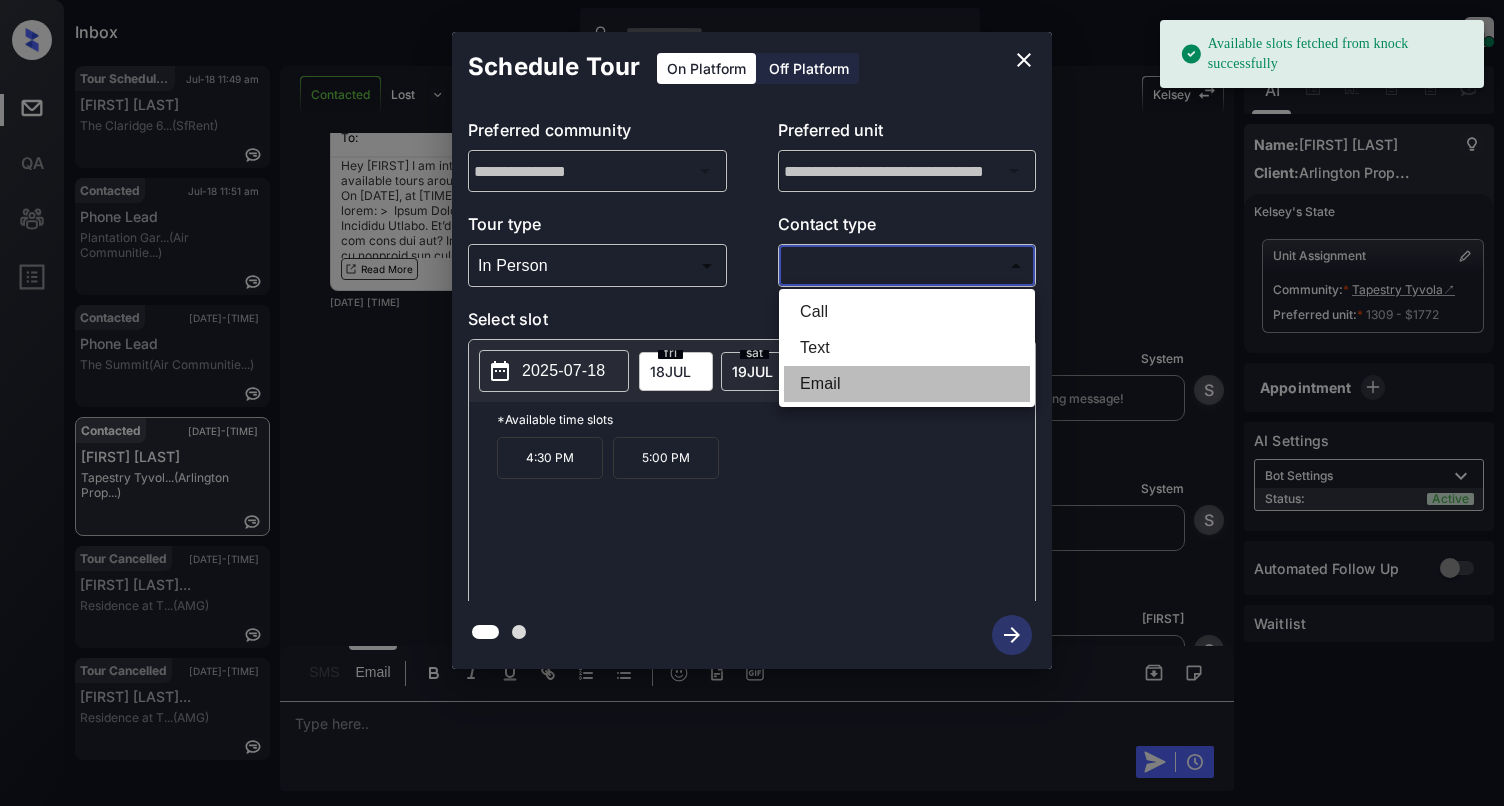 click on "Email" at bounding box center (907, 384) 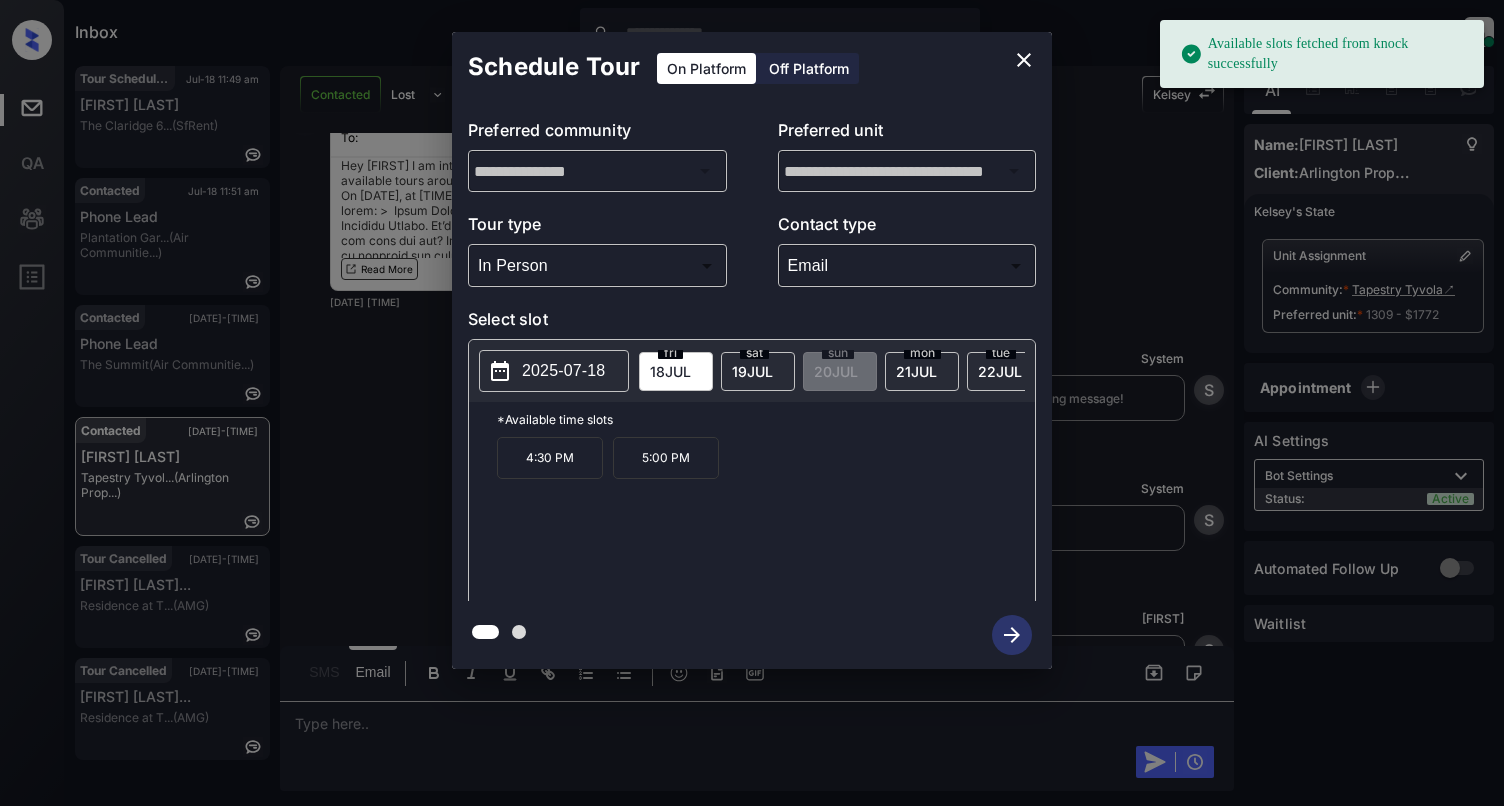 click on "2025-07-18" at bounding box center (563, 371) 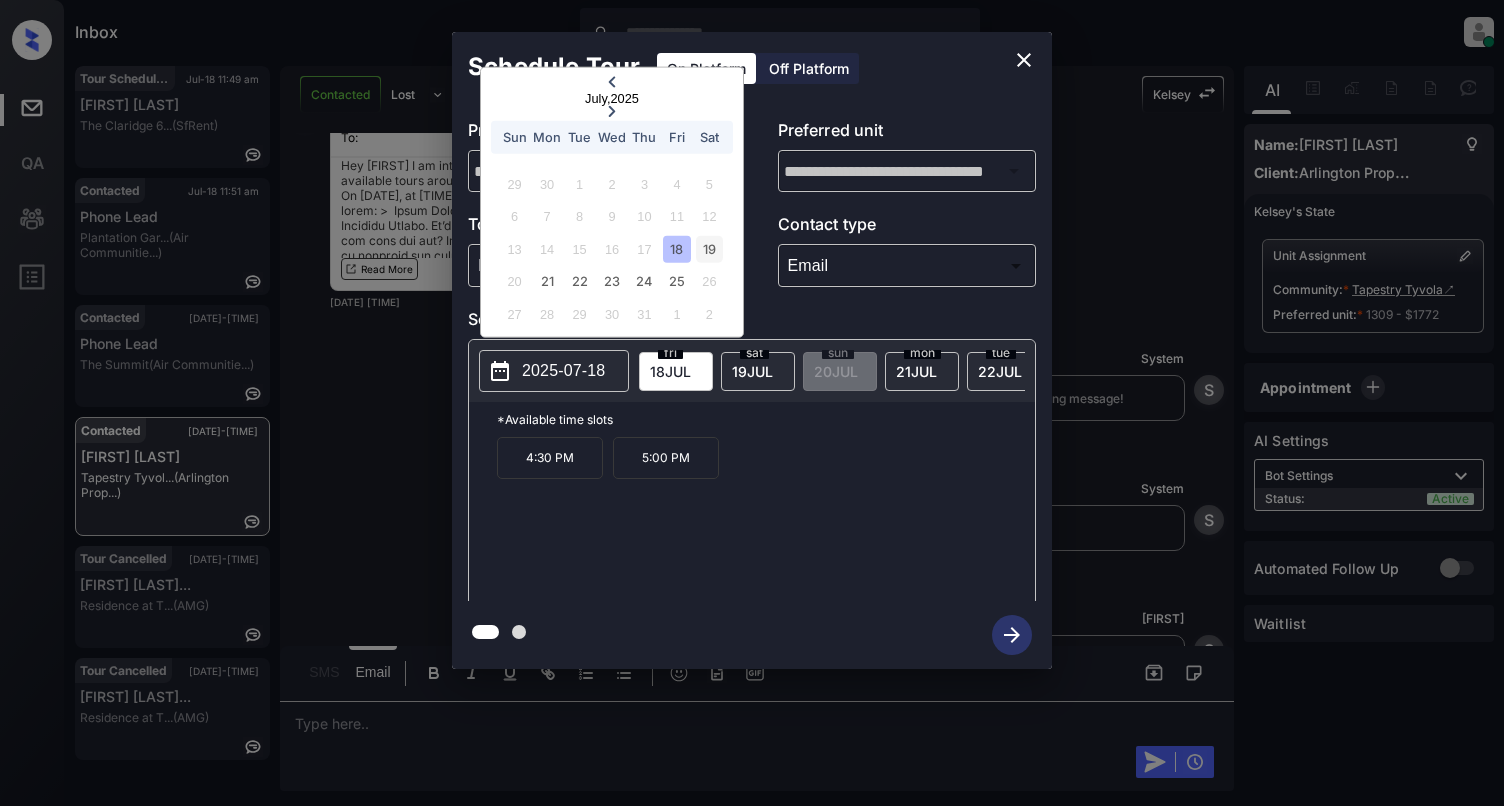 click on "19" at bounding box center [709, 248] 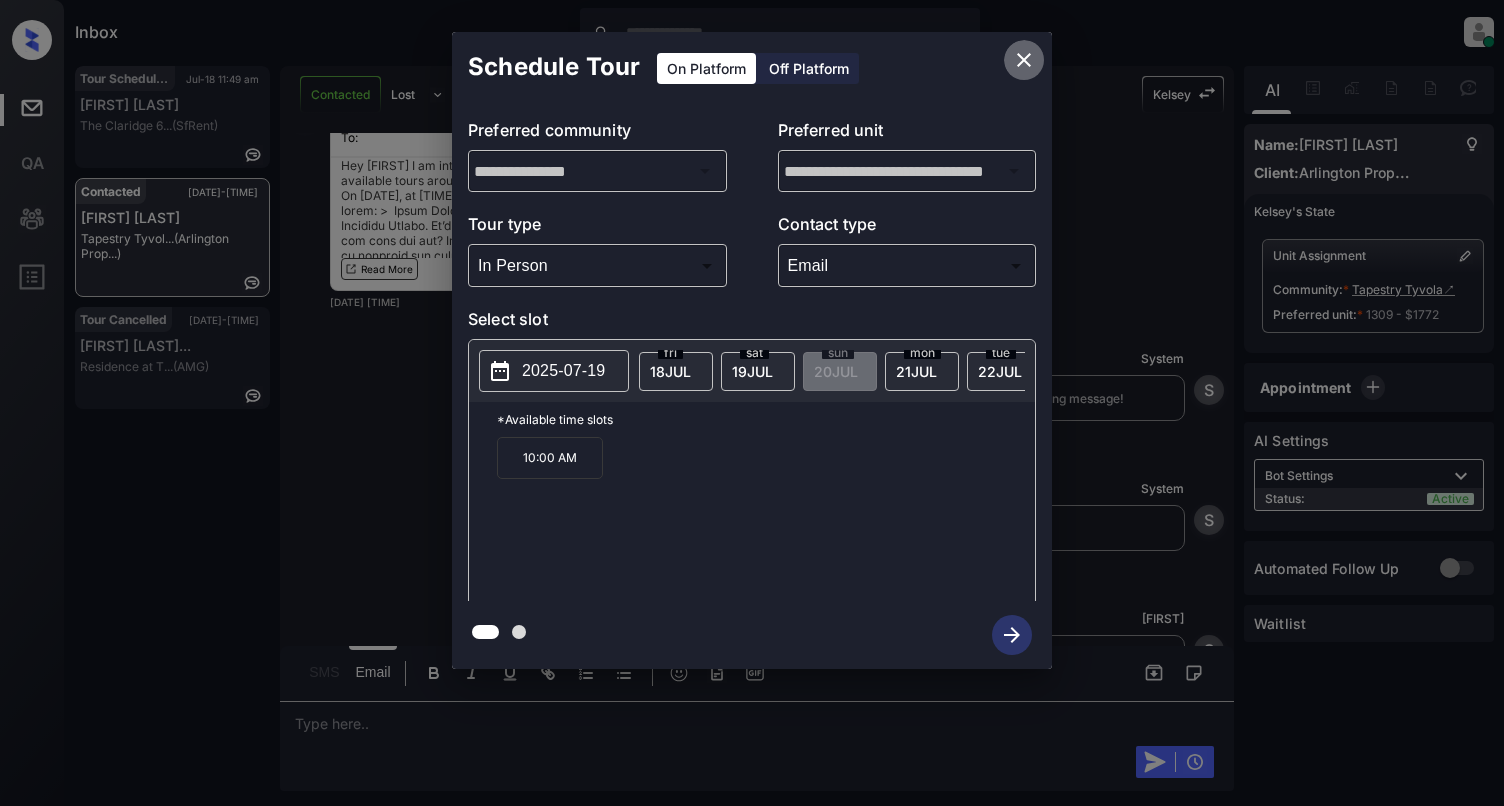click 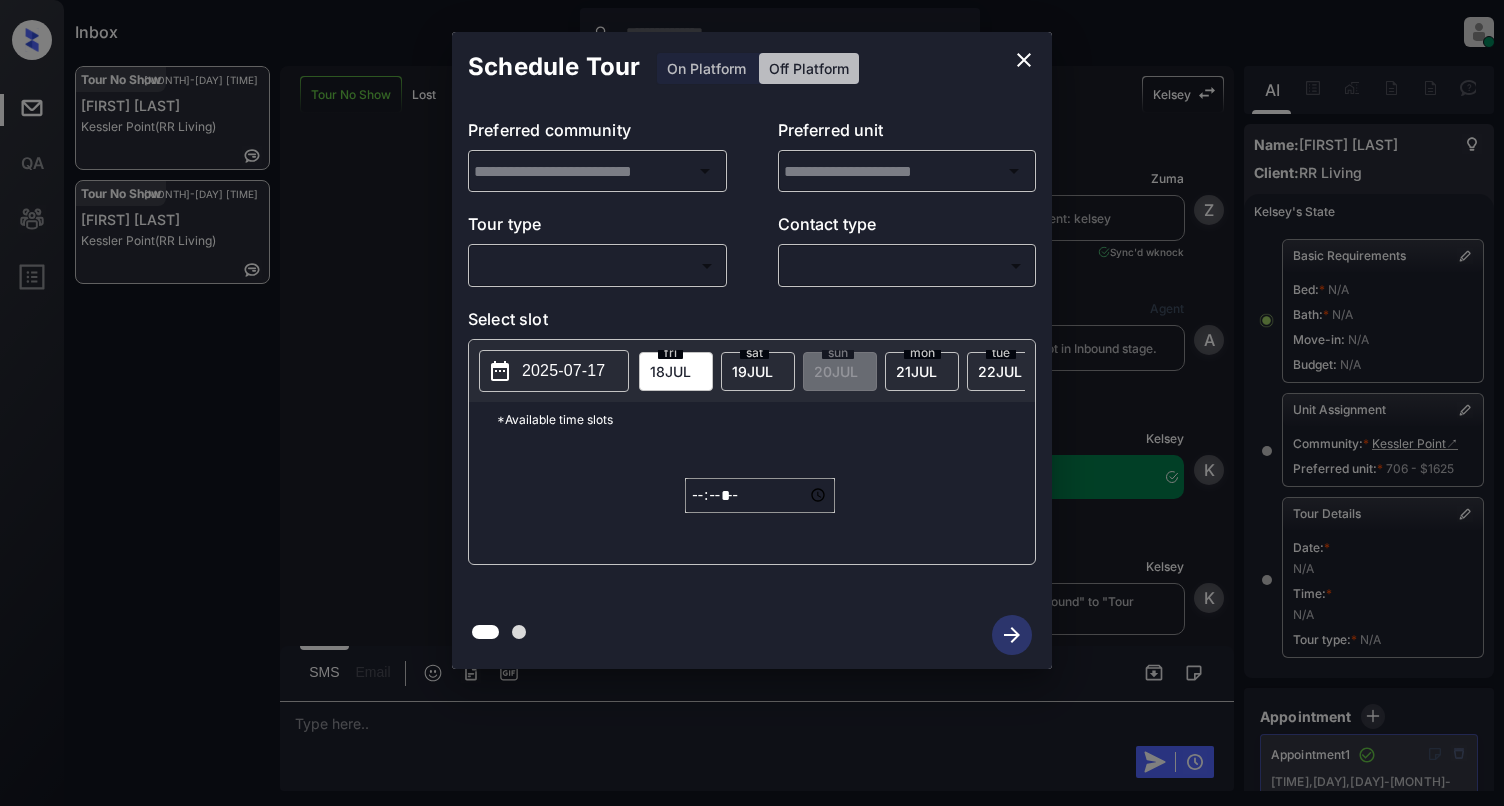scroll, scrollTop: 0, scrollLeft: 0, axis: both 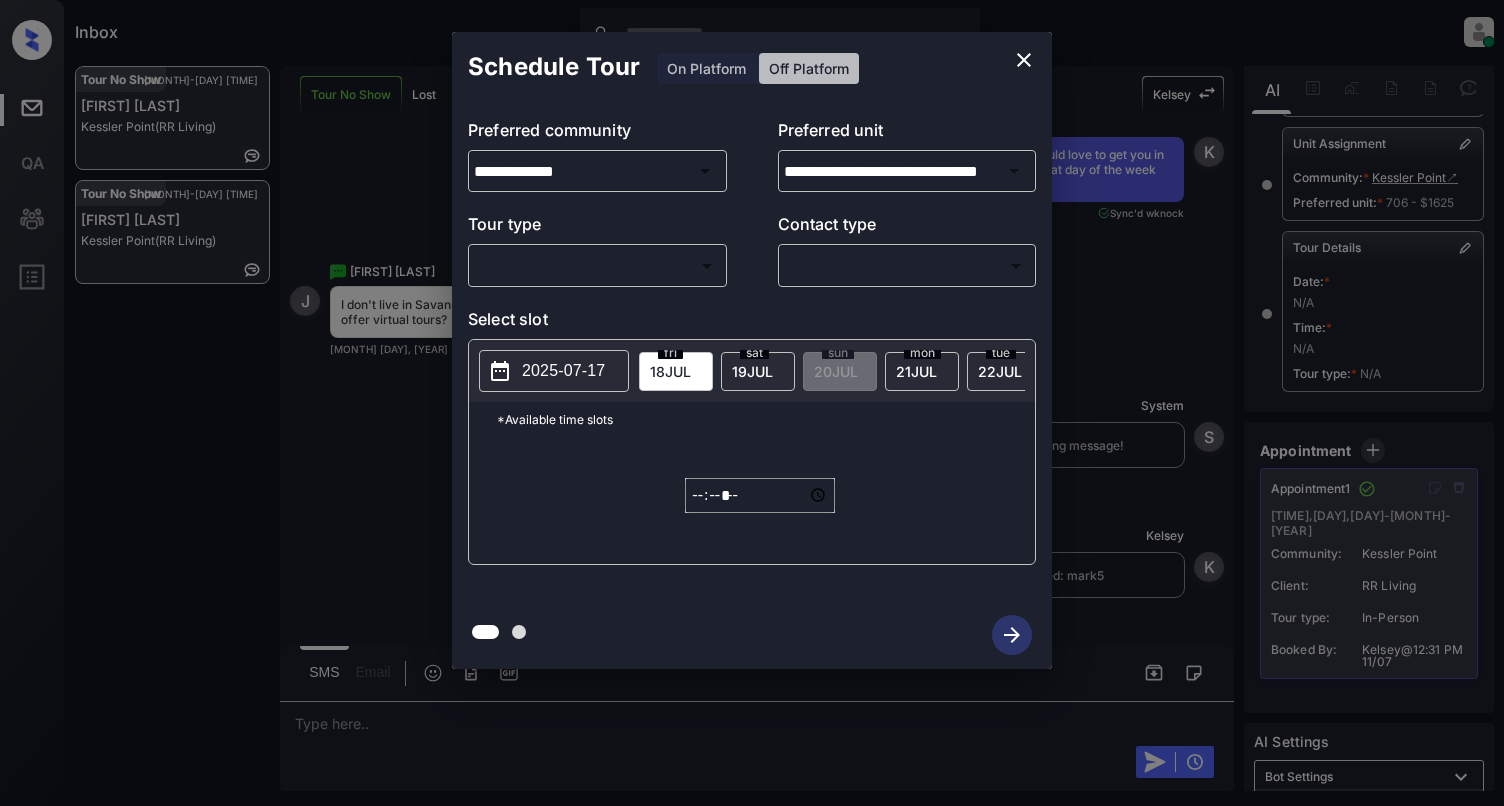 click on "Inbox [FIRST] [LAST] Online Set yourself   offline Set yourself   on break Profile Switch to  light  mode Sign out Tour No Show [MONTH]-[DAY] [TIME]   [FIRST] [LAST] Kessler Point  (RR Living) Tour No Show [MONTH]-[DAY] [TIME]   [FIRST] [LAST] Kessler Point  (RR Living) Tour No Show Lost Lead Sentiment: Angry Upon sliding the acknowledgement:  Lead will move to lost stage. * ​ SMS and call option will be set to opt out. AFM will be turned off for the lead. [FIRST] [LAST] New Message Zuma Lead transferred to leasing agent: [FIRST] [MONTH] [DAY], [YEAR] [TIME]  Sync'd w  knock Z New Message Agent Lead created via zuma-chatbot in Inbound stage. [MONTH] [DAY], [YEAR] [TIME] A New Message [FIRST] Tour booking successful [MONTH] [DAY], [YEAR] [TIME] K New Message [FIRST] Lead status changed from "Inbound" to "Tour Scheduled" [MONTH] [DAY], [YEAR] [TIME] K New Message [FIRST] [MONTH] [DAY], [YEAR]  | conversationalSms  Sync'd w  knock K New Message Agent Lead transferred to Kessler Point [MONTH] [DAY], [YEAR] [TIME] A New Message Agent Re-enquiry created A New Message   K" at bounding box center [752, 403] 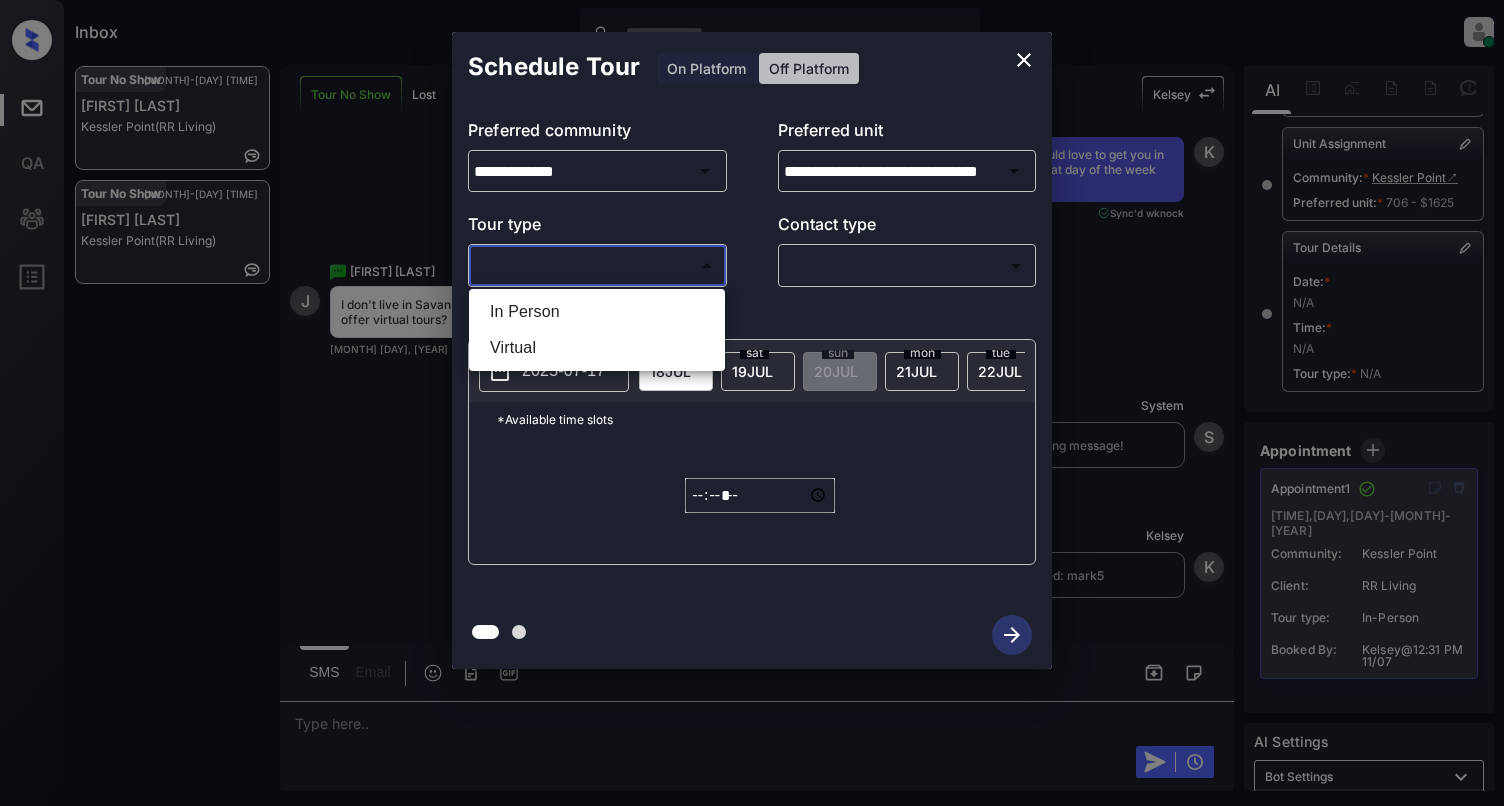 click at bounding box center [752, 403] 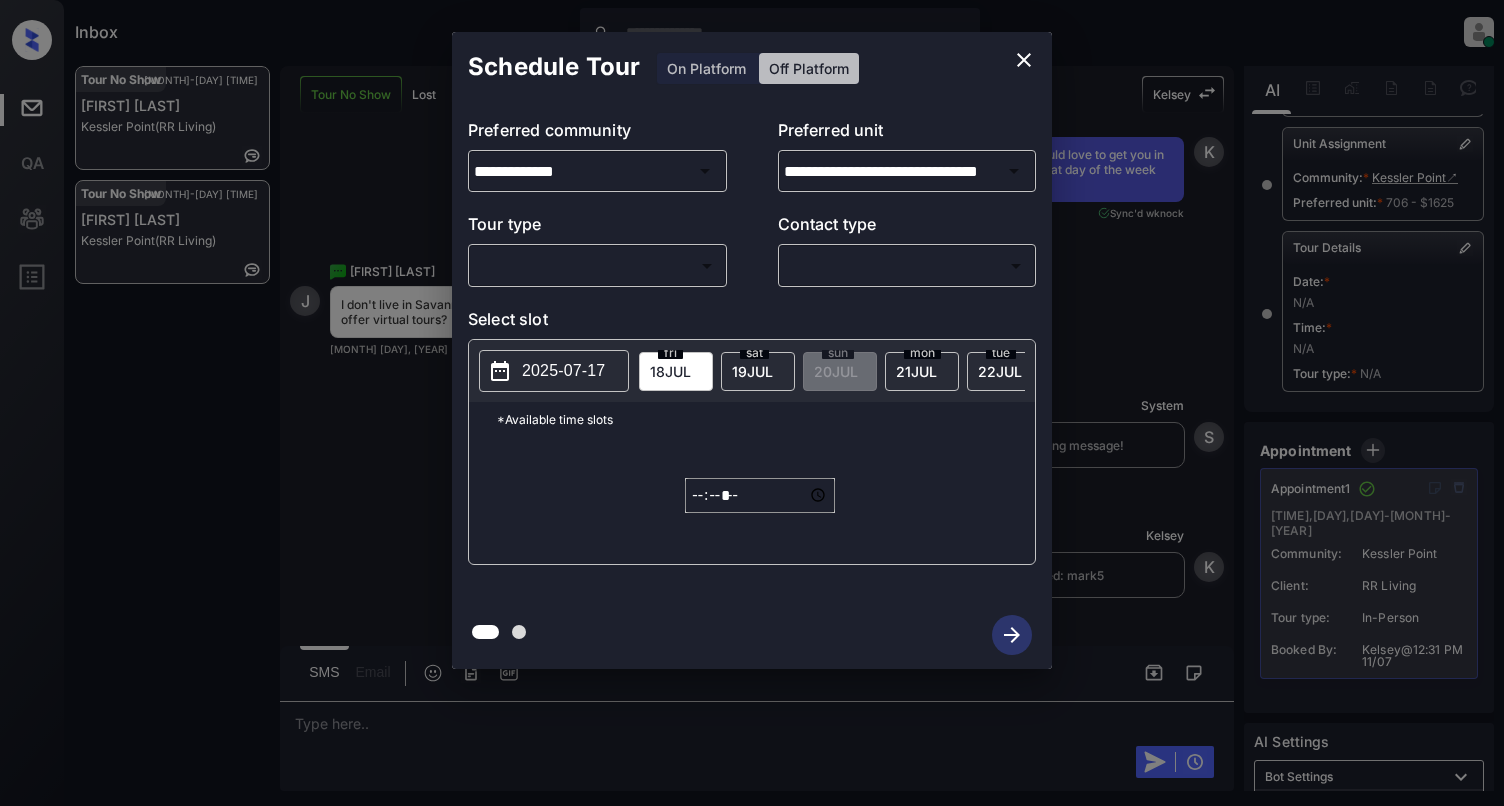 click on "**********" at bounding box center [752, 350] 